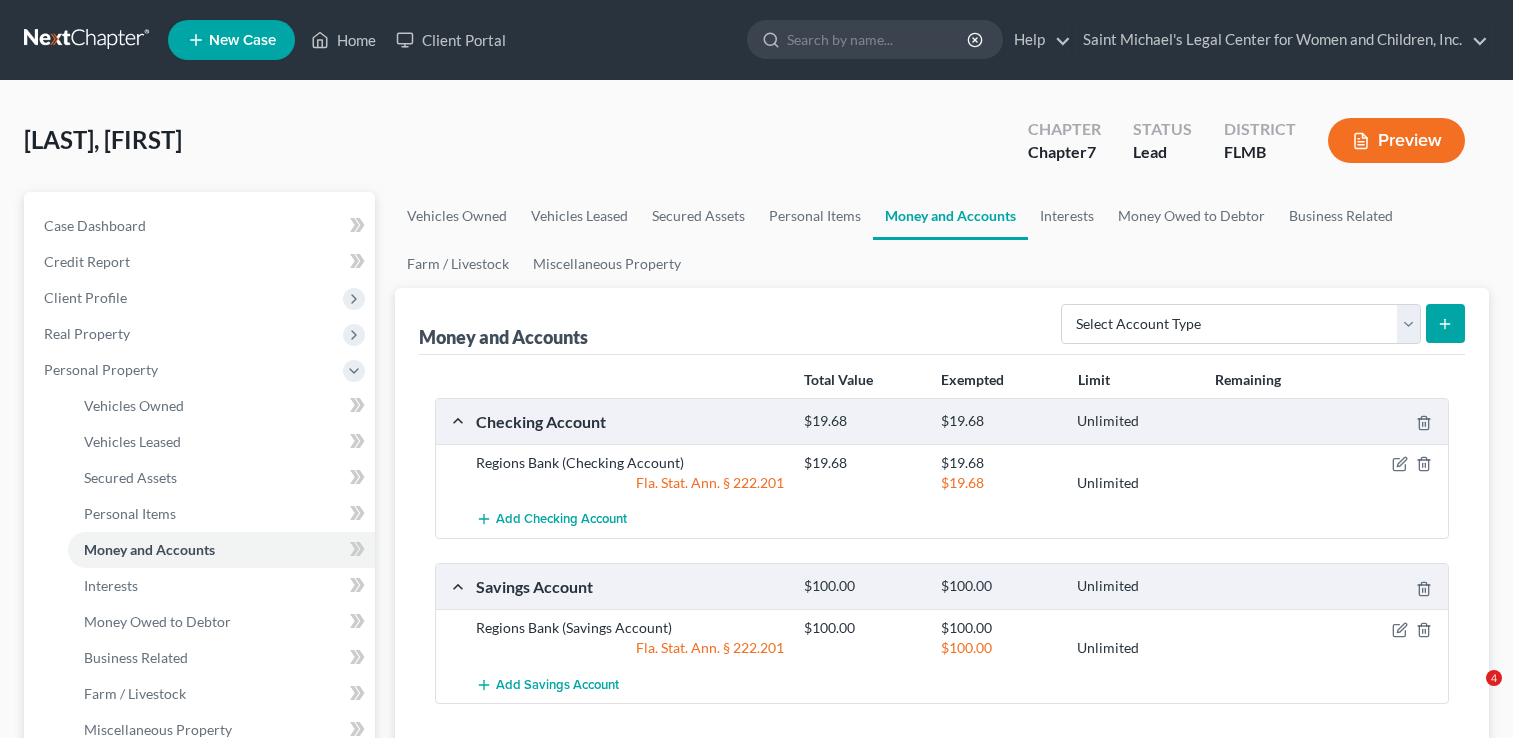 scroll, scrollTop: 0, scrollLeft: 0, axis: both 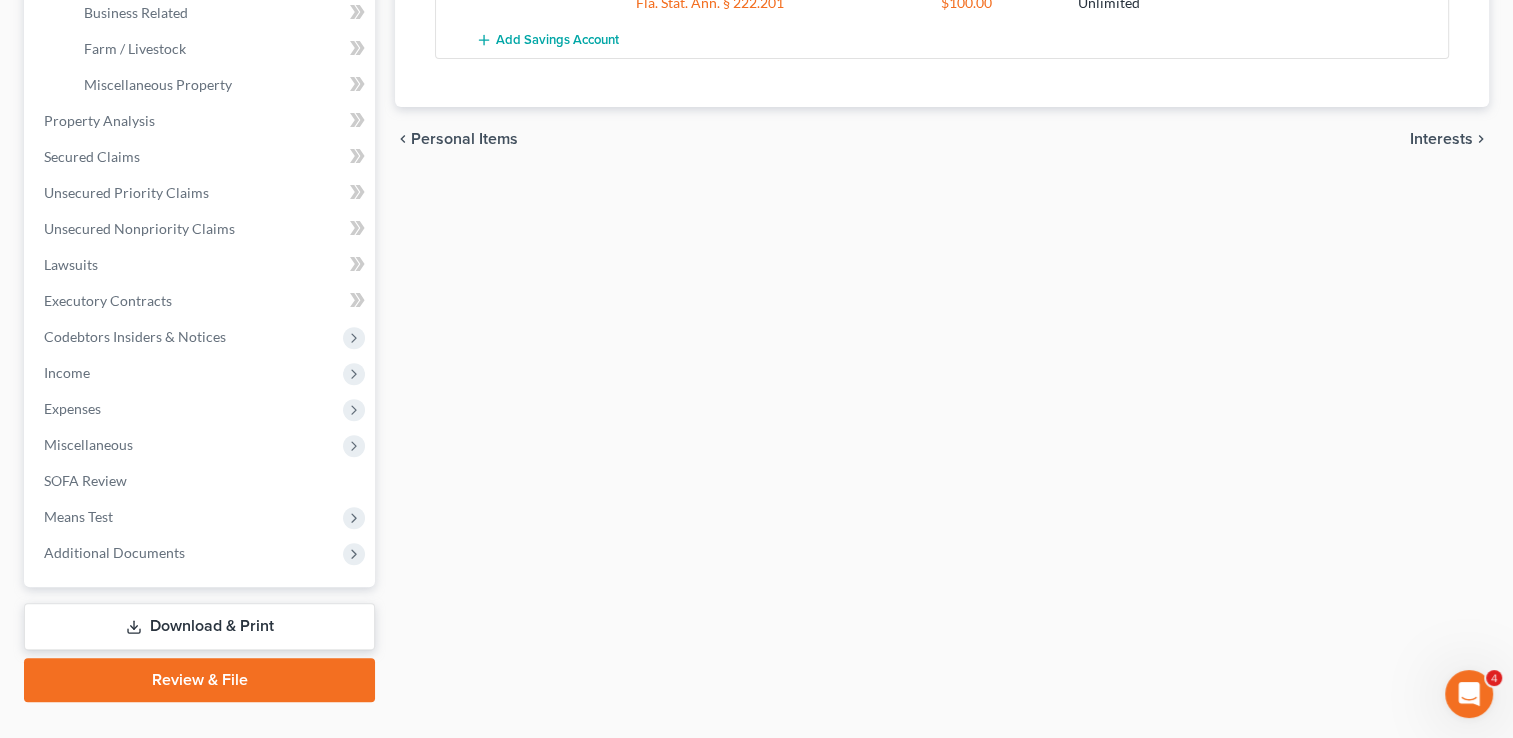 click on "Download & Print" at bounding box center (199, 626) 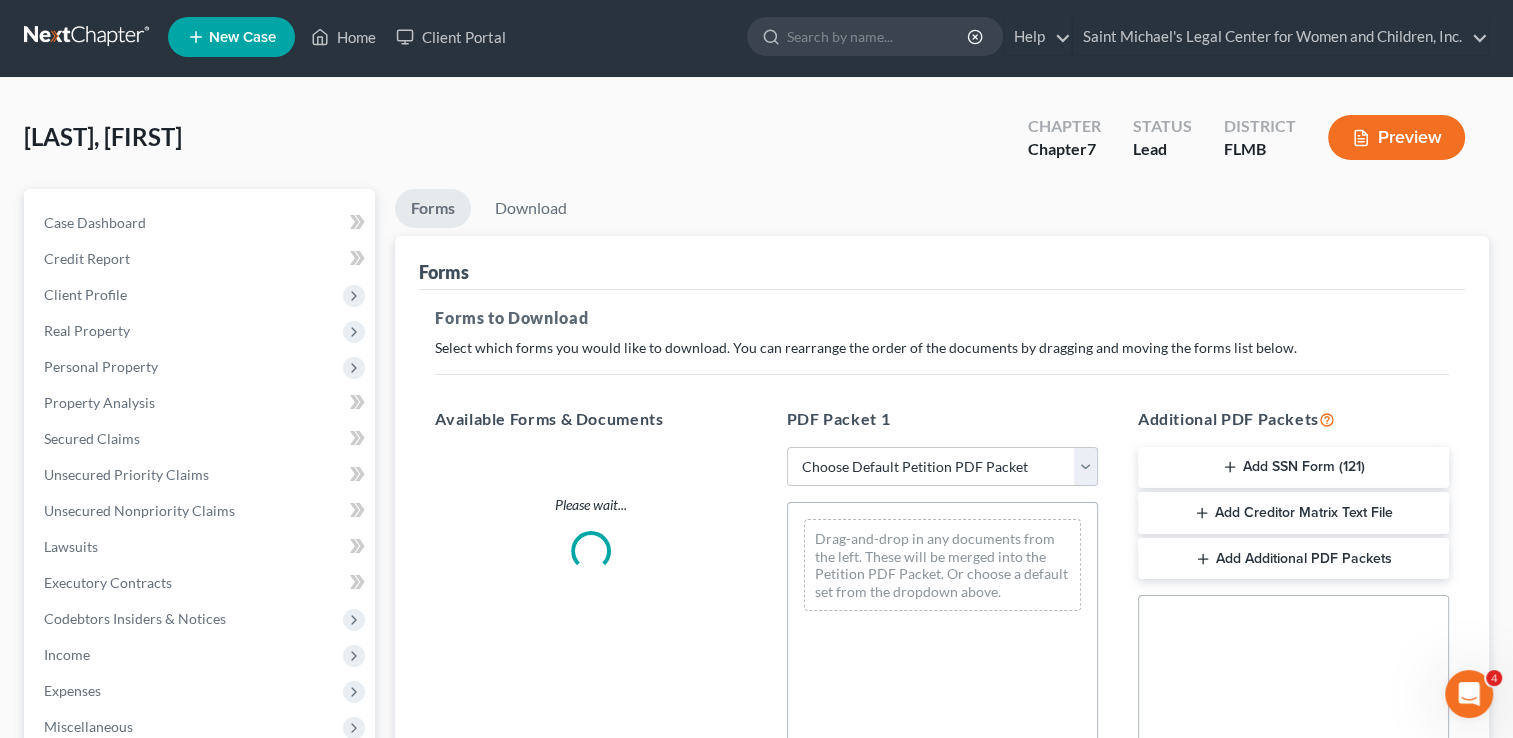 scroll, scrollTop: 0, scrollLeft: 0, axis: both 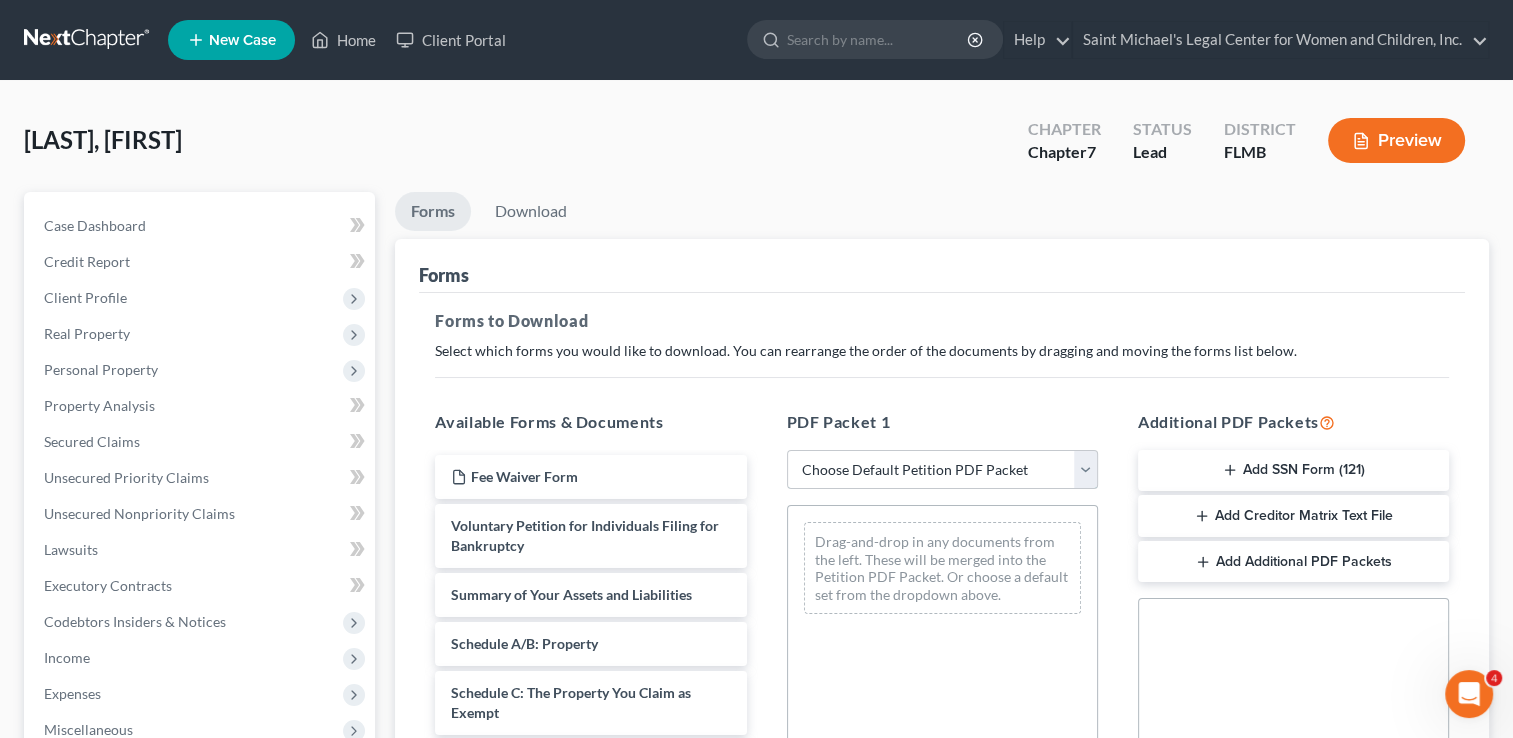 click on "Choose Default Petition PDF Packet Complete Bankruptcy Petition (all forms and schedules) Emergency Filing Forms (Petition and Creditor List Only) Amended Forms Signature Pages Only" at bounding box center (942, 470) 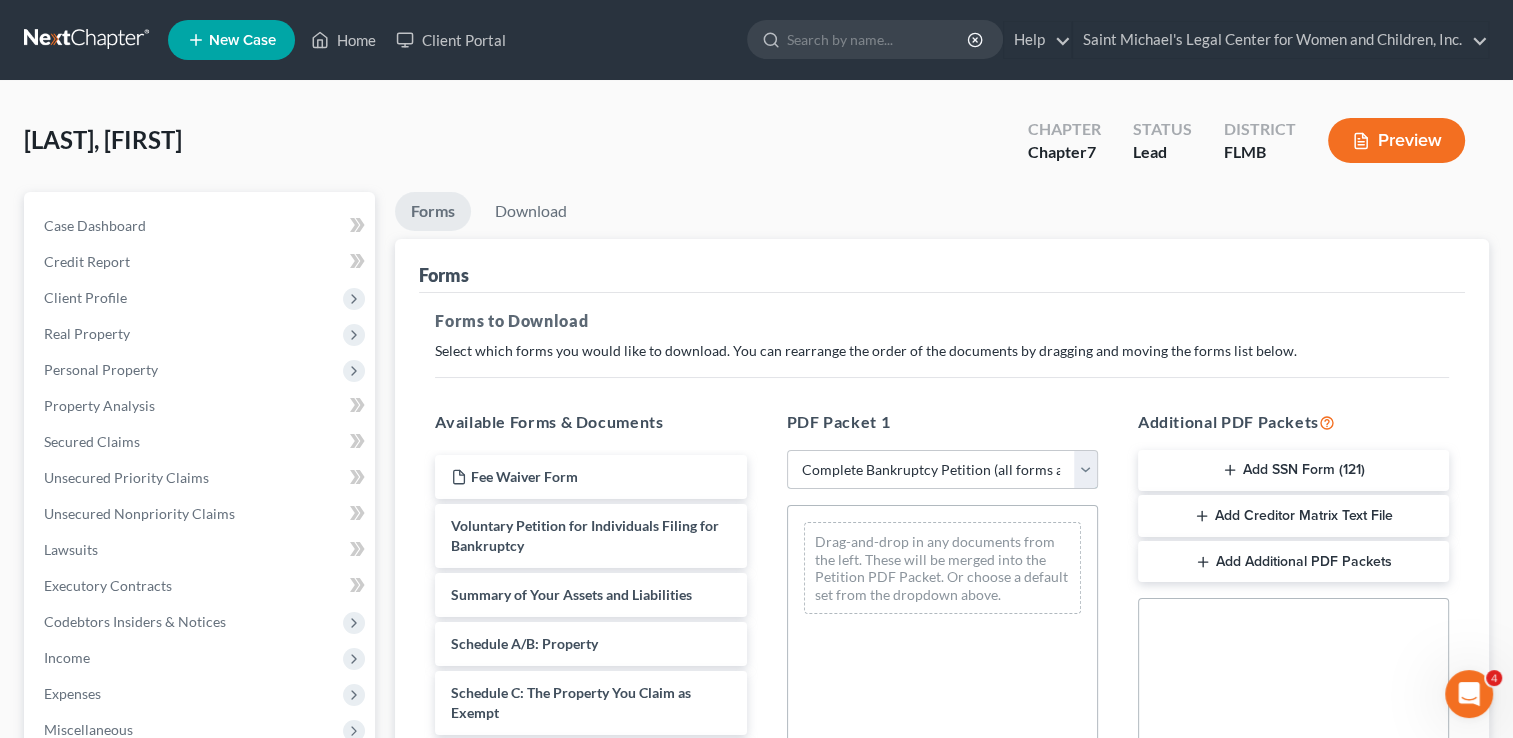click on "Choose Default Petition PDF Packet Complete Bankruptcy Petition (all forms and schedules) Emergency Filing Forms (Petition and Creditor List Only) Amended Forms Signature Pages Only" at bounding box center [942, 470] 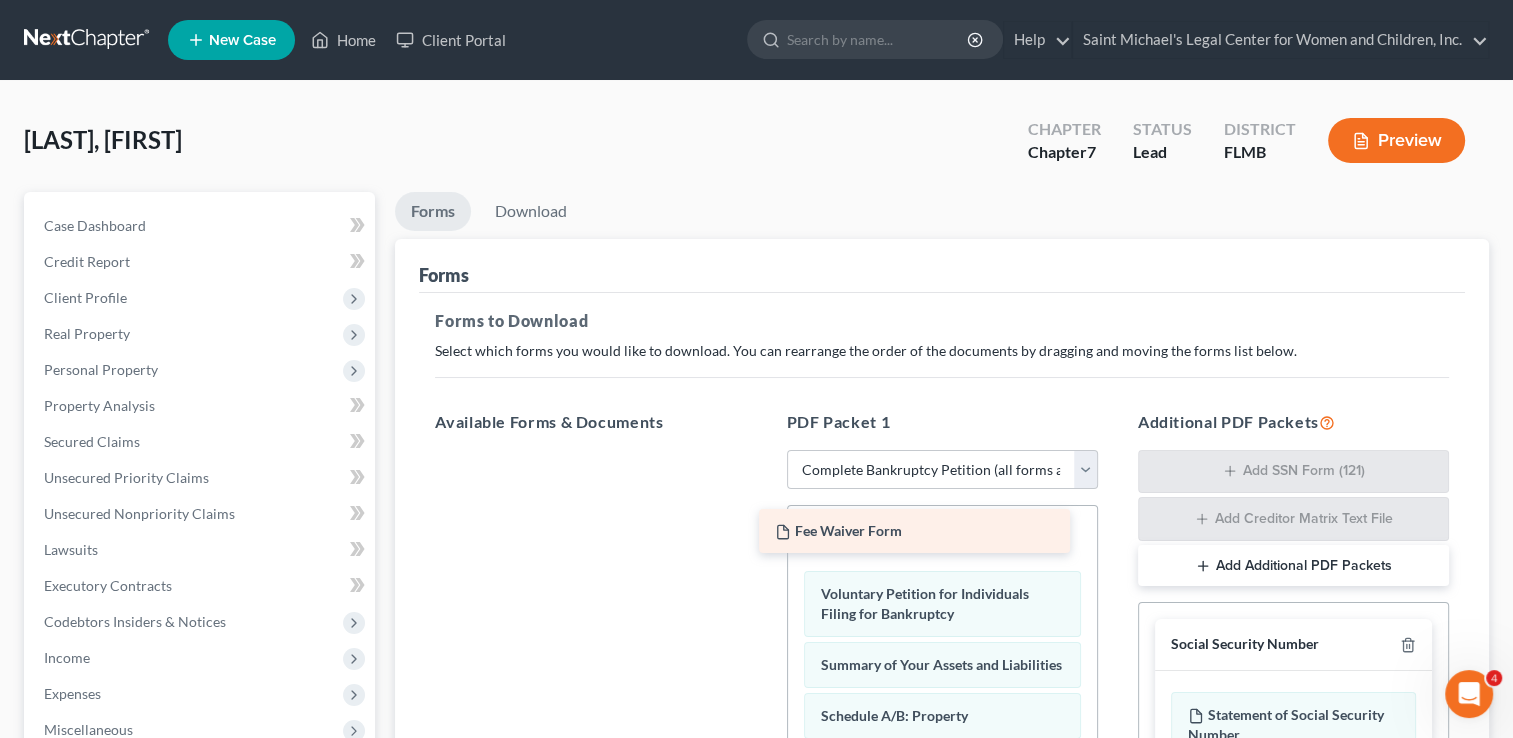 drag, startPoint x: 649, startPoint y: 480, endPoint x: 973, endPoint y: 538, distance: 329.15042 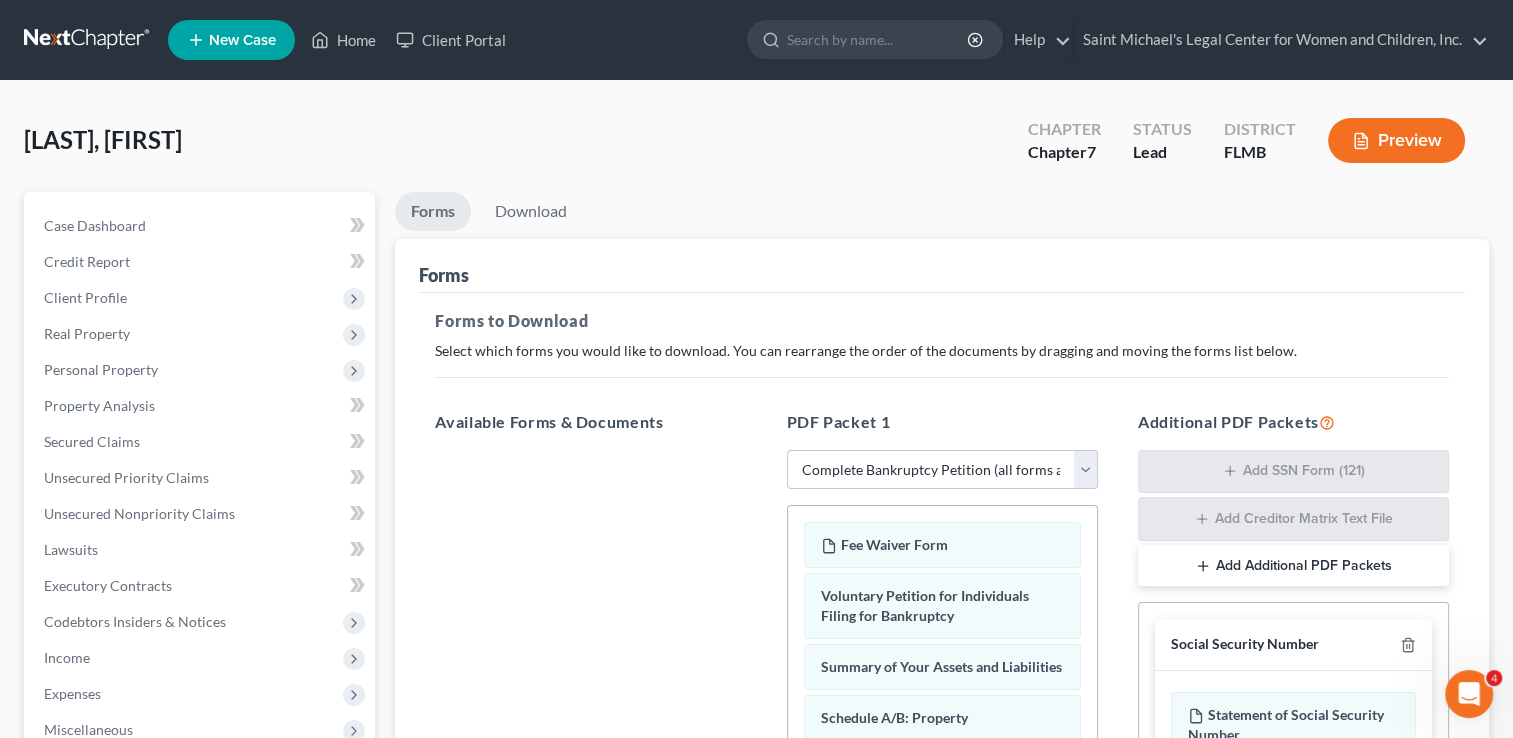 scroll, scrollTop: 496, scrollLeft: 0, axis: vertical 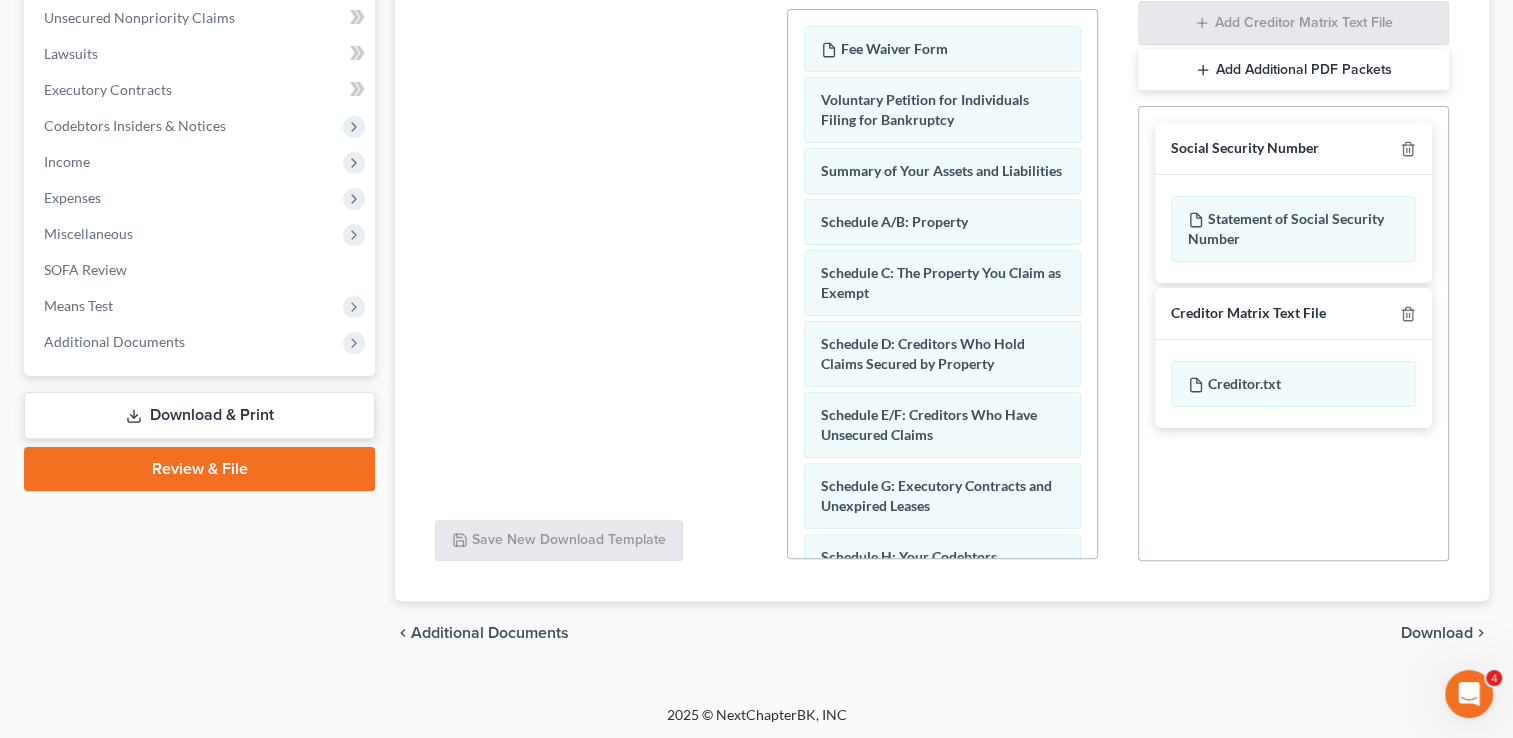 click on "Social Security Number" at bounding box center (1293, 149) 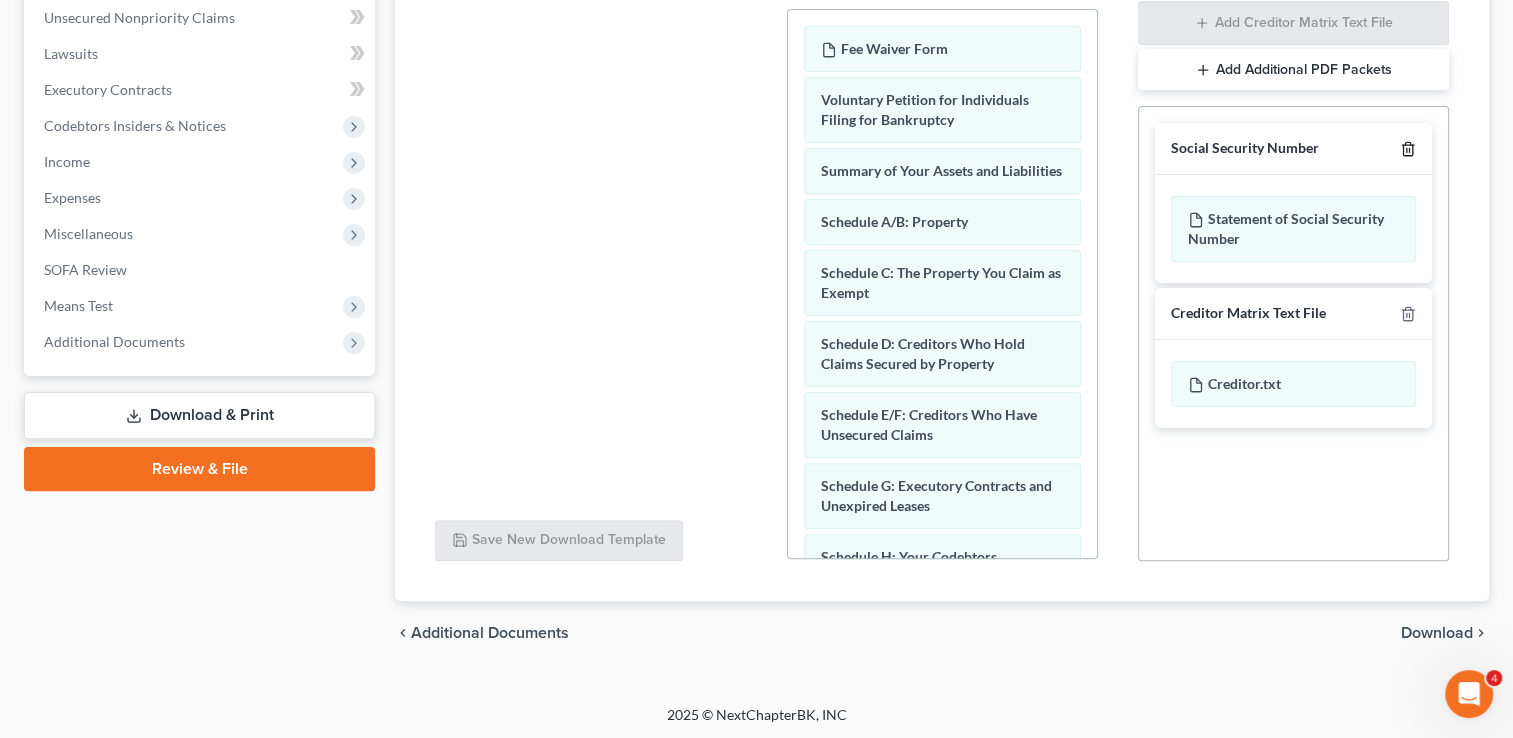 click 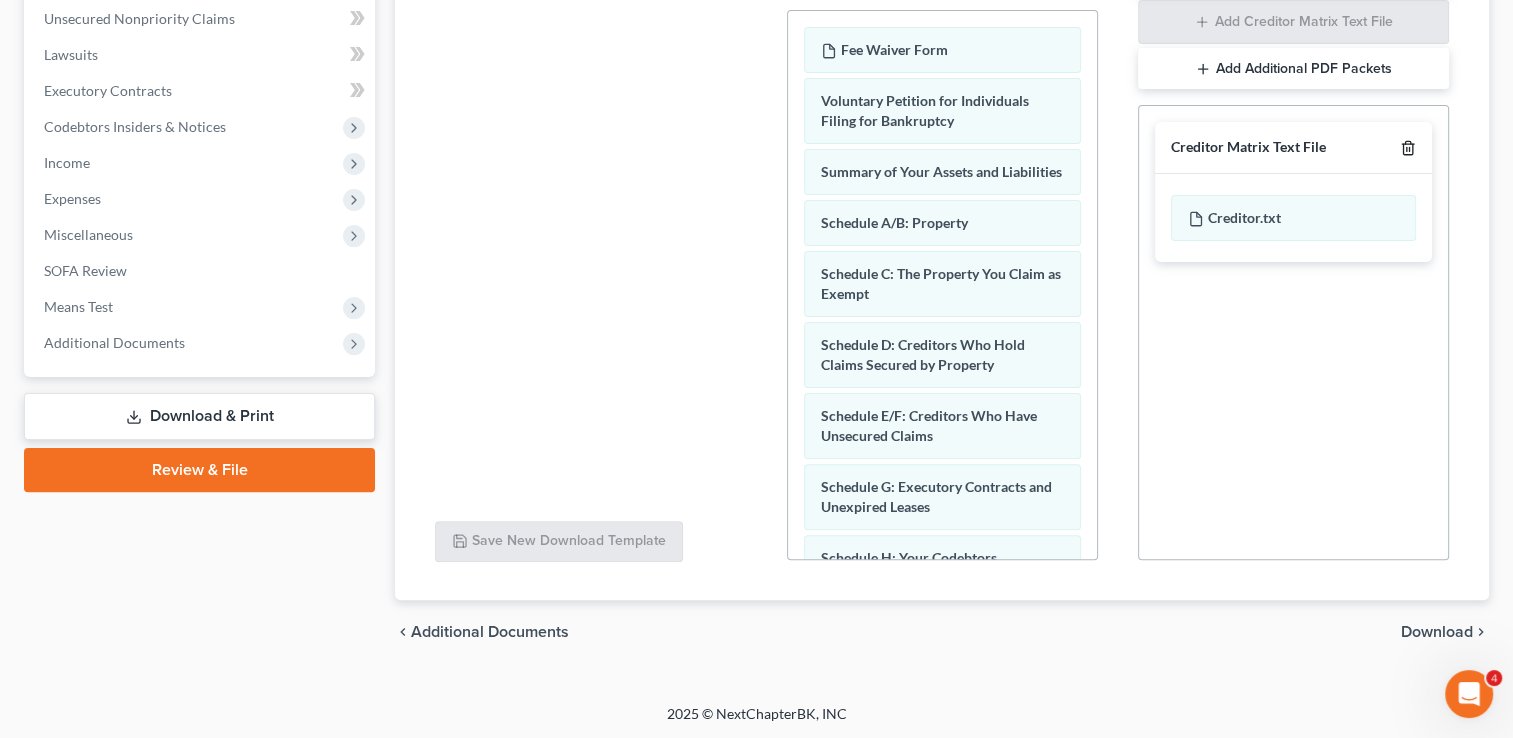click 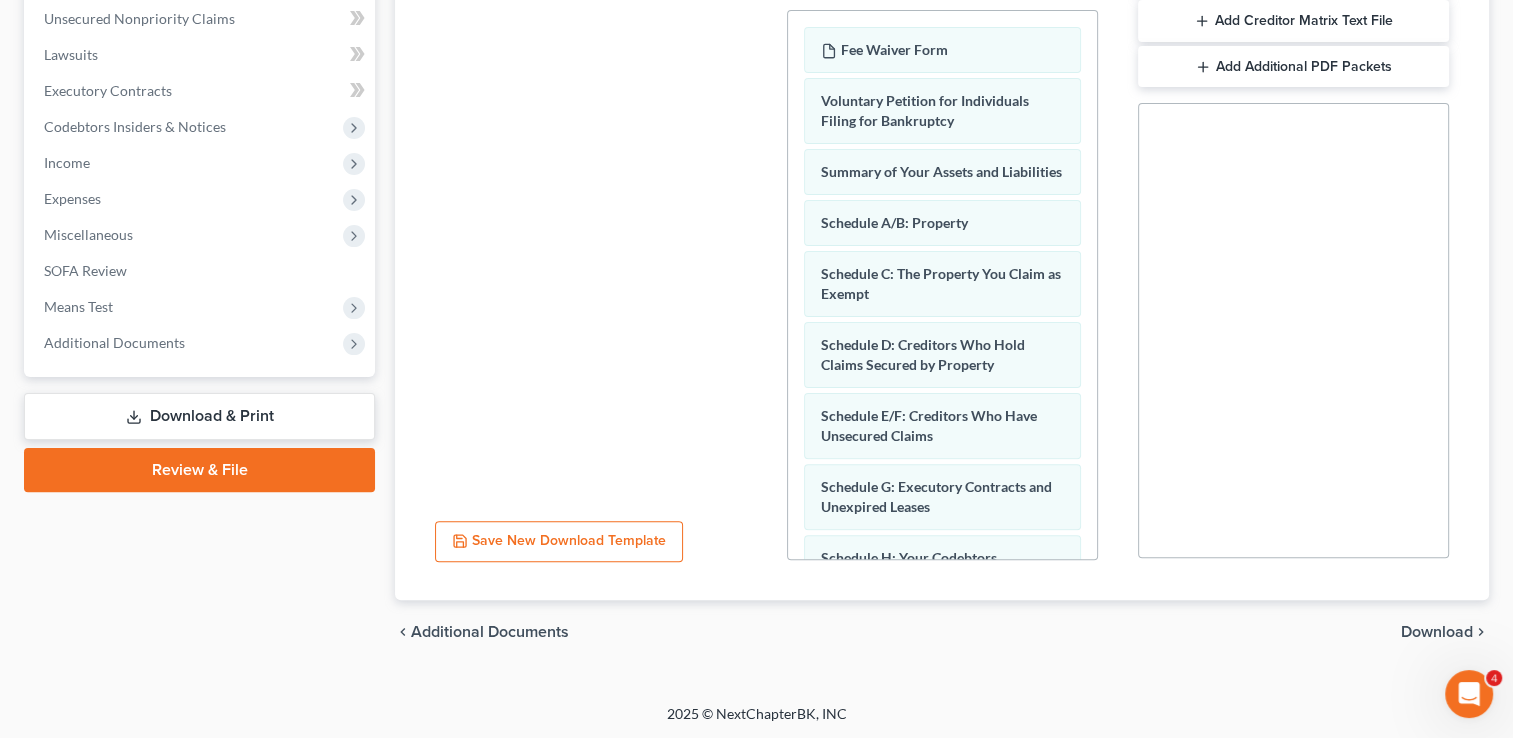 click on "Download" at bounding box center (1437, 632) 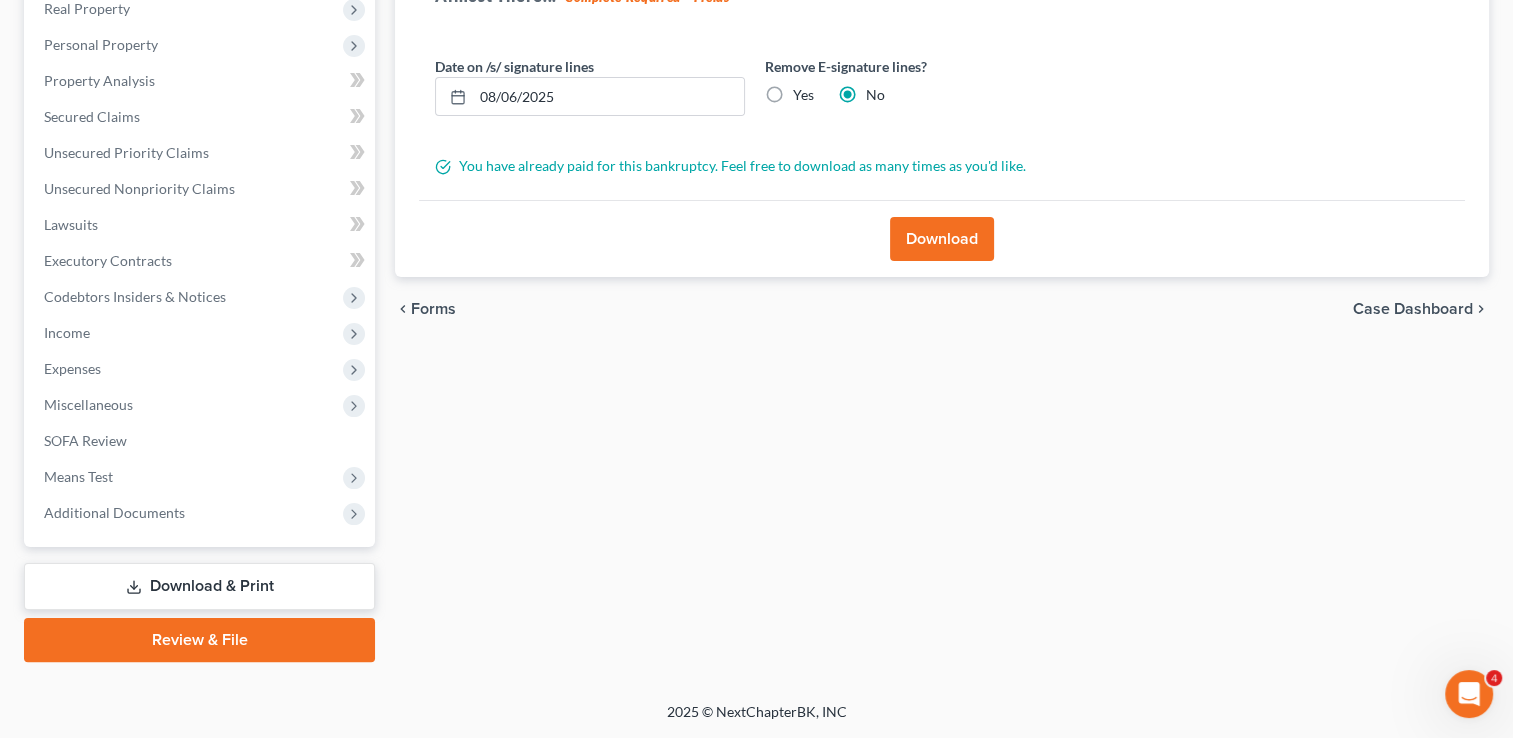 scroll, scrollTop: 323, scrollLeft: 0, axis: vertical 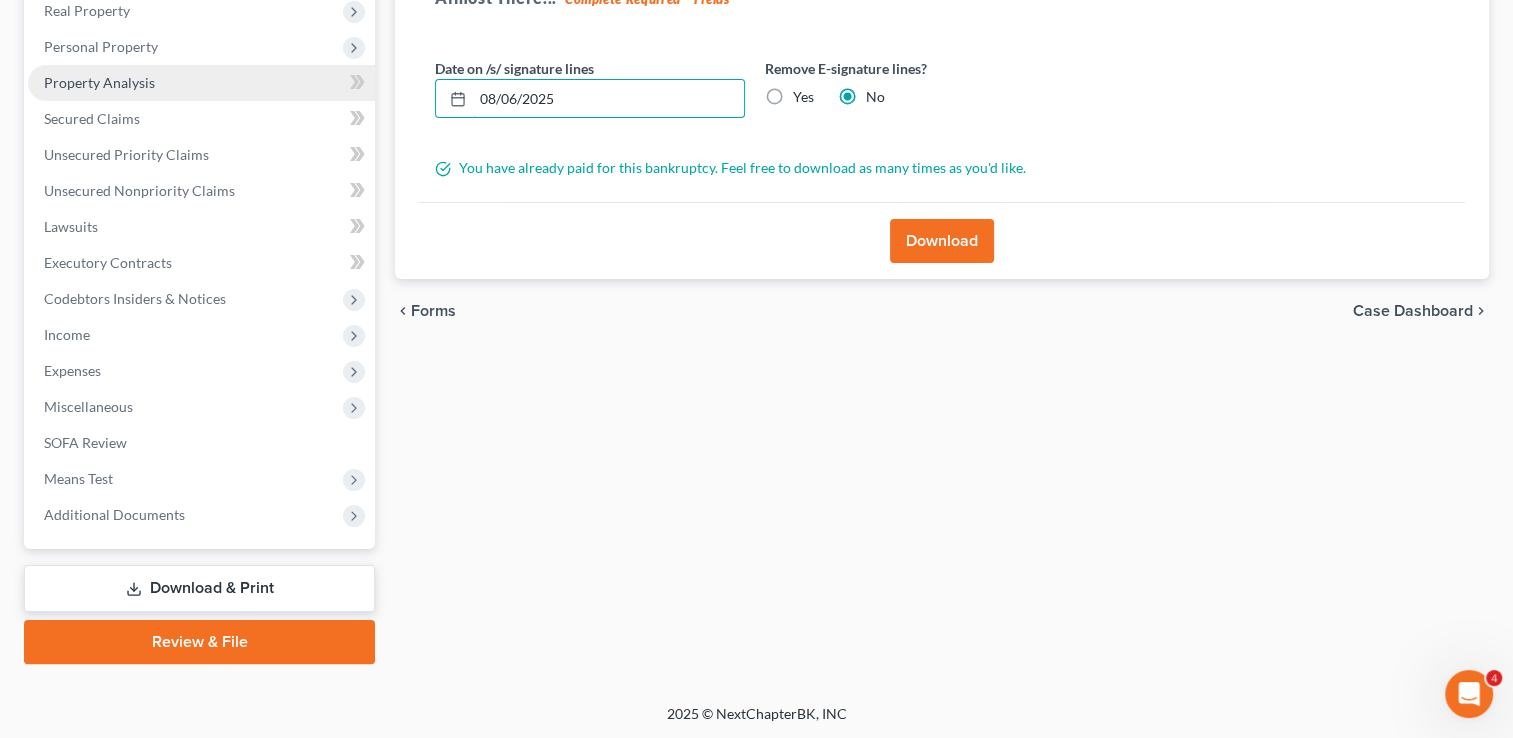 drag, startPoint x: 631, startPoint y: 103, endPoint x: 250, endPoint y: 69, distance: 382.51404 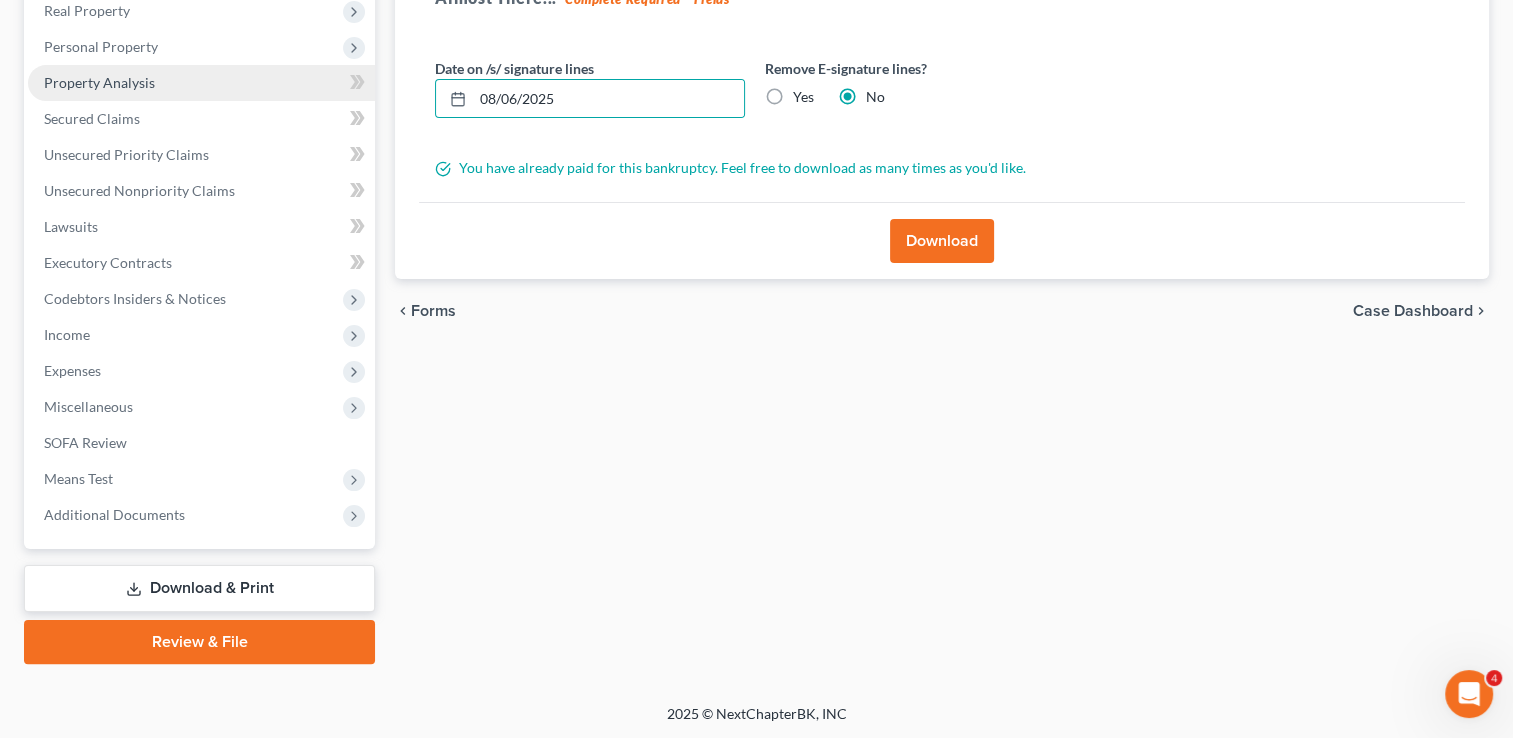 click on "Property Analysis" at bounding box center [201, 83] 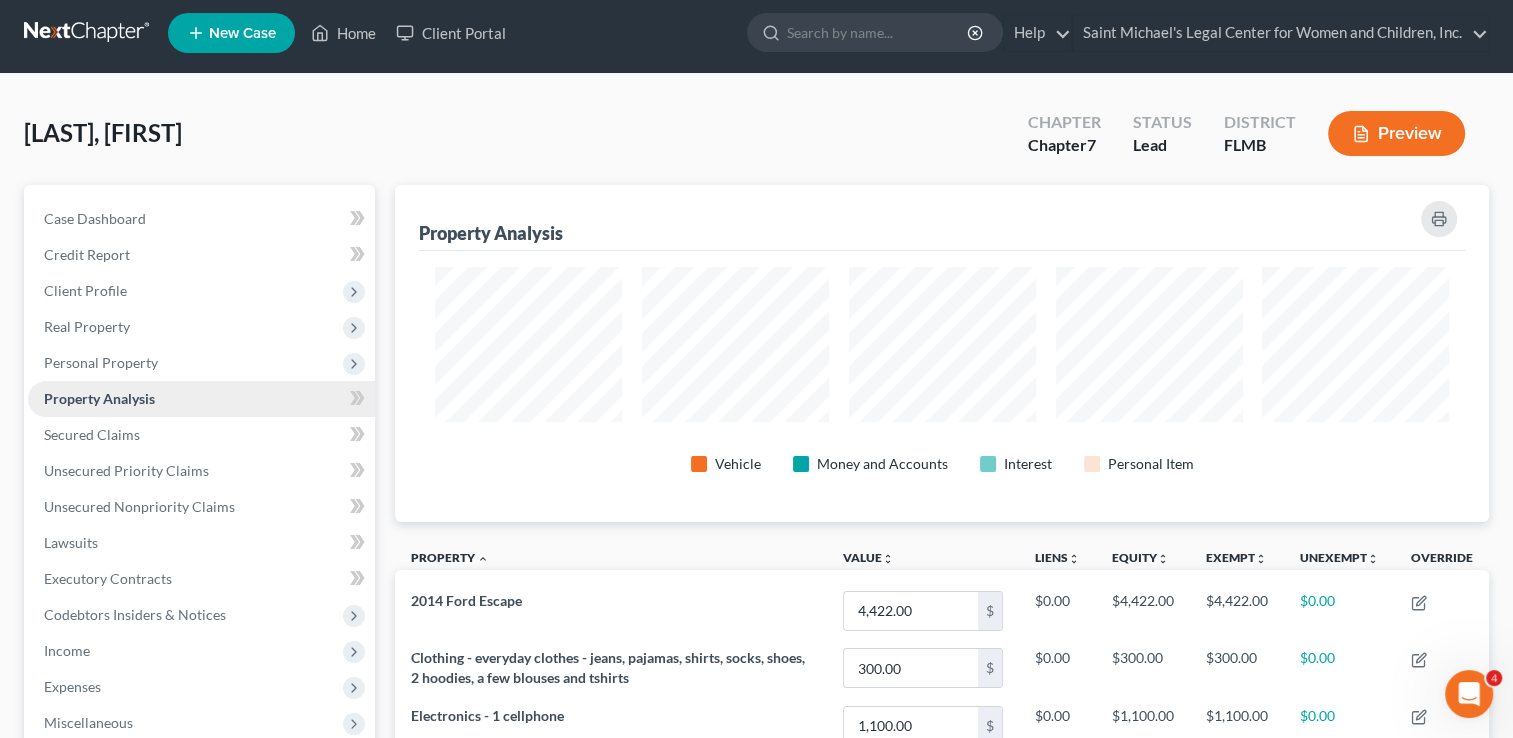 scroll, scrollTop: 0, scrollLeft: 0, axis: both 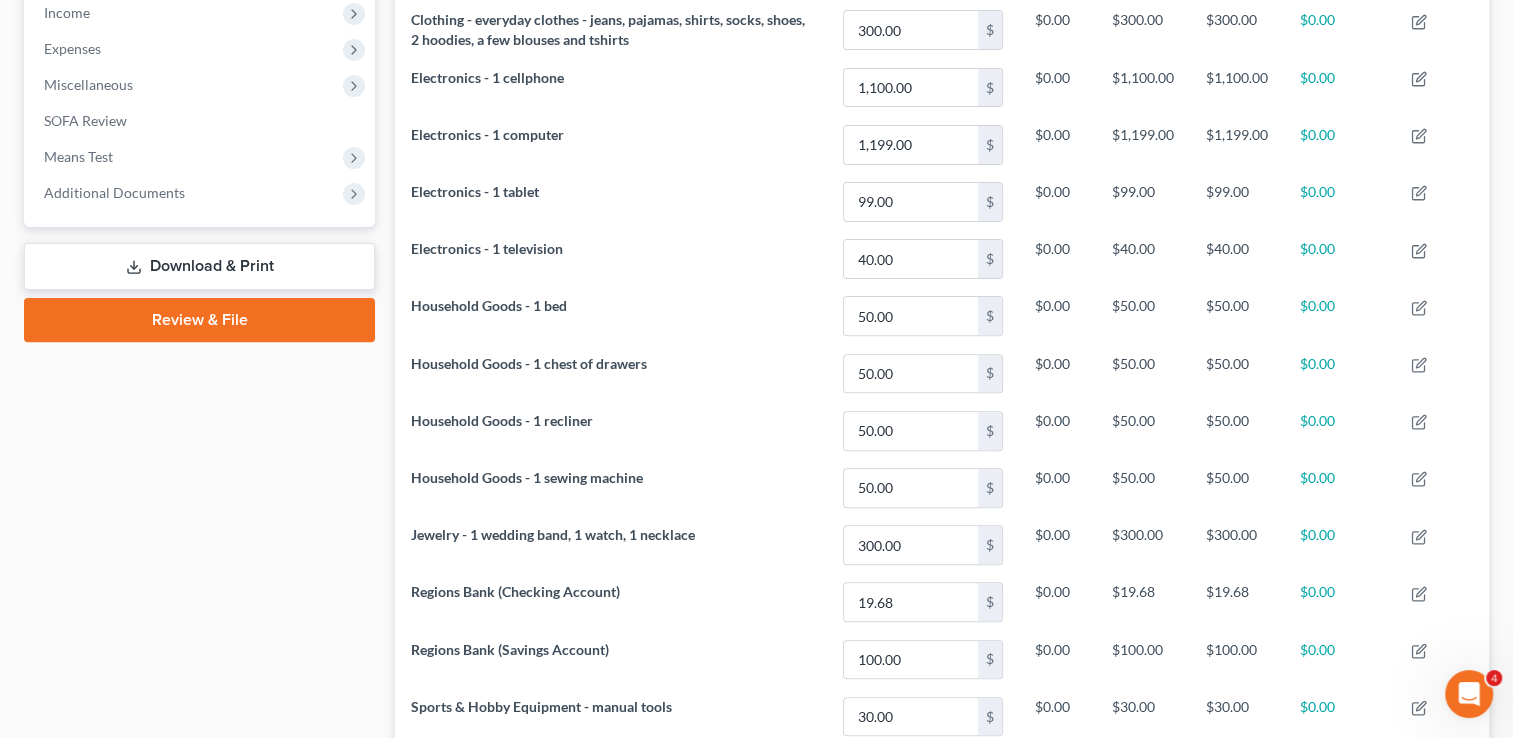 click on "Download & Print" at bounding box center (199, 266) 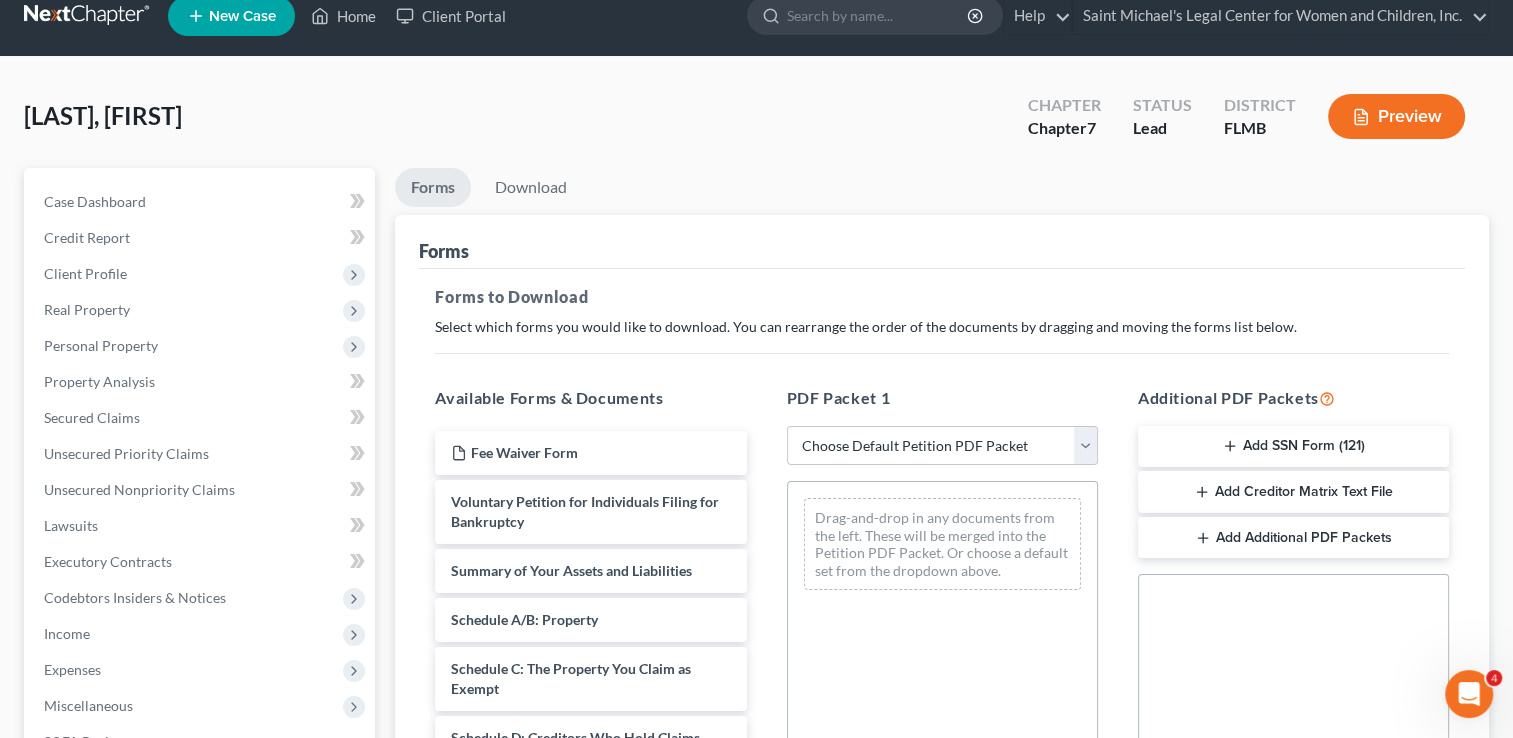 scroll, scrollTop: 0, scrollLeft: 0, axis: both 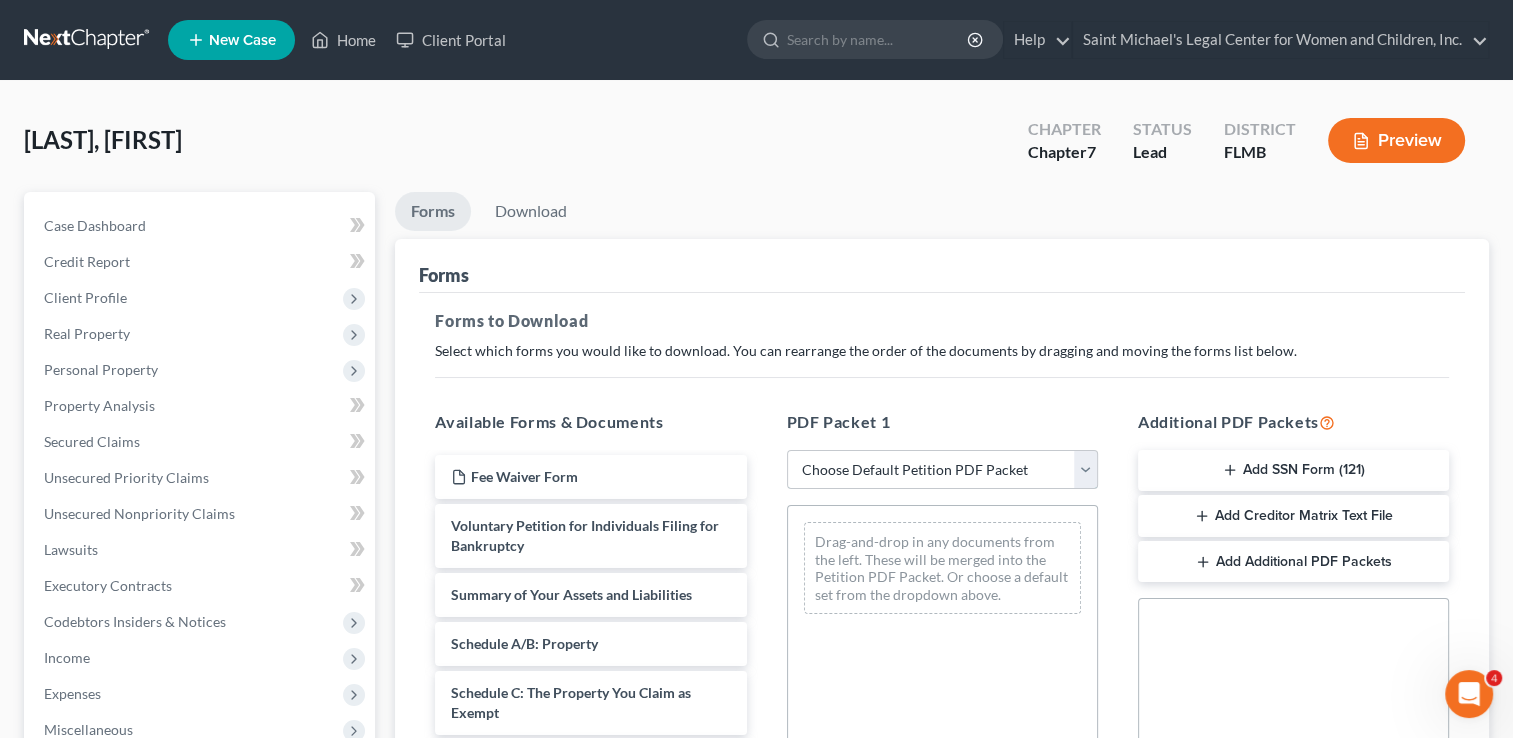 click on "Choose Default Petition PDF Packet Complete Bankruptcy Petition (all forms and schedules) Emergency Filing Forms (Petition and Creditor List Only) Amended Forms Signature Pages Only" at bounding box center [942, 470] 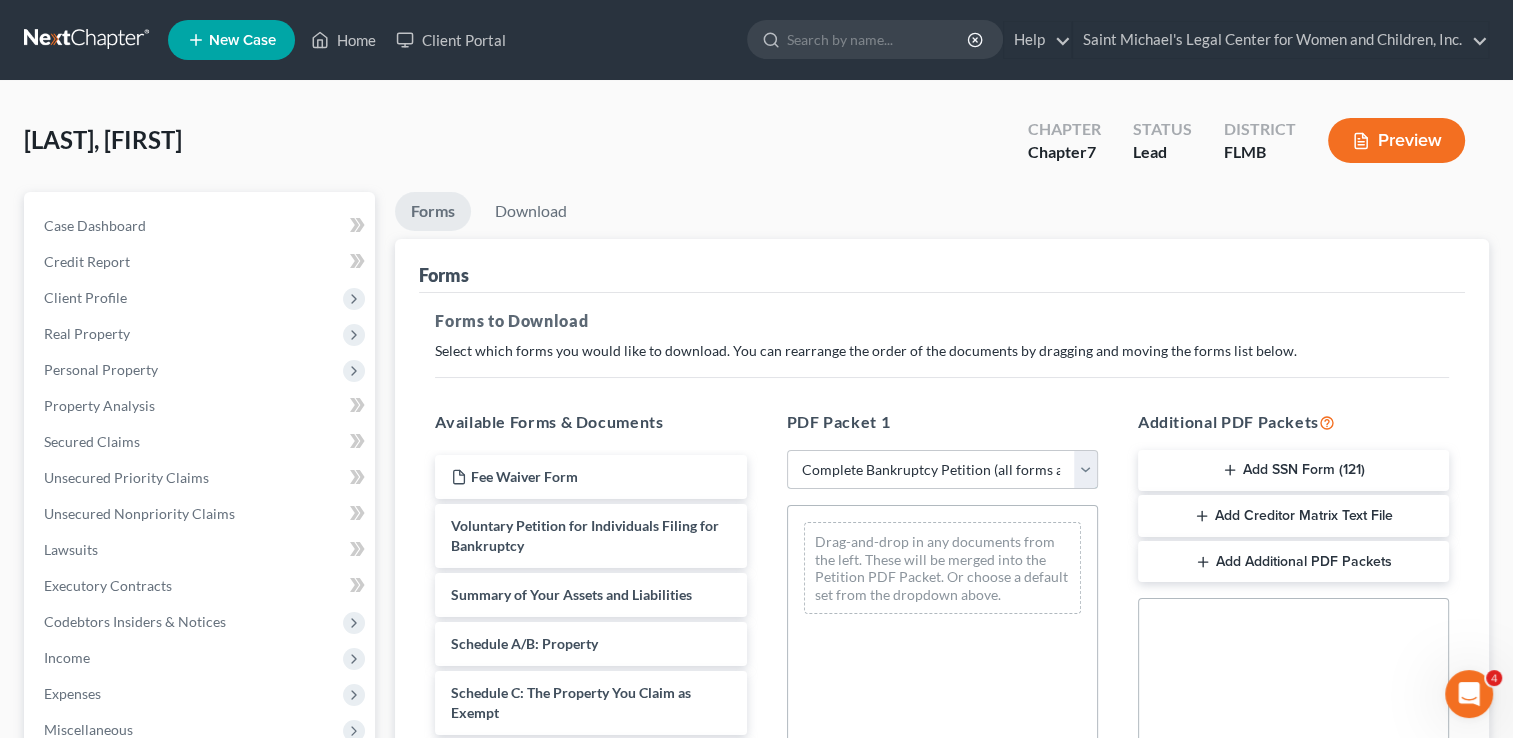 click on "Choose Default Petition PDF Packet Complete Bankruptcy Petition (all forms and schedules) Emergency Filing Forms (Petition and Creditor List Only) Amended Forms Signature Pages Only" at bounding box center [942, 470] 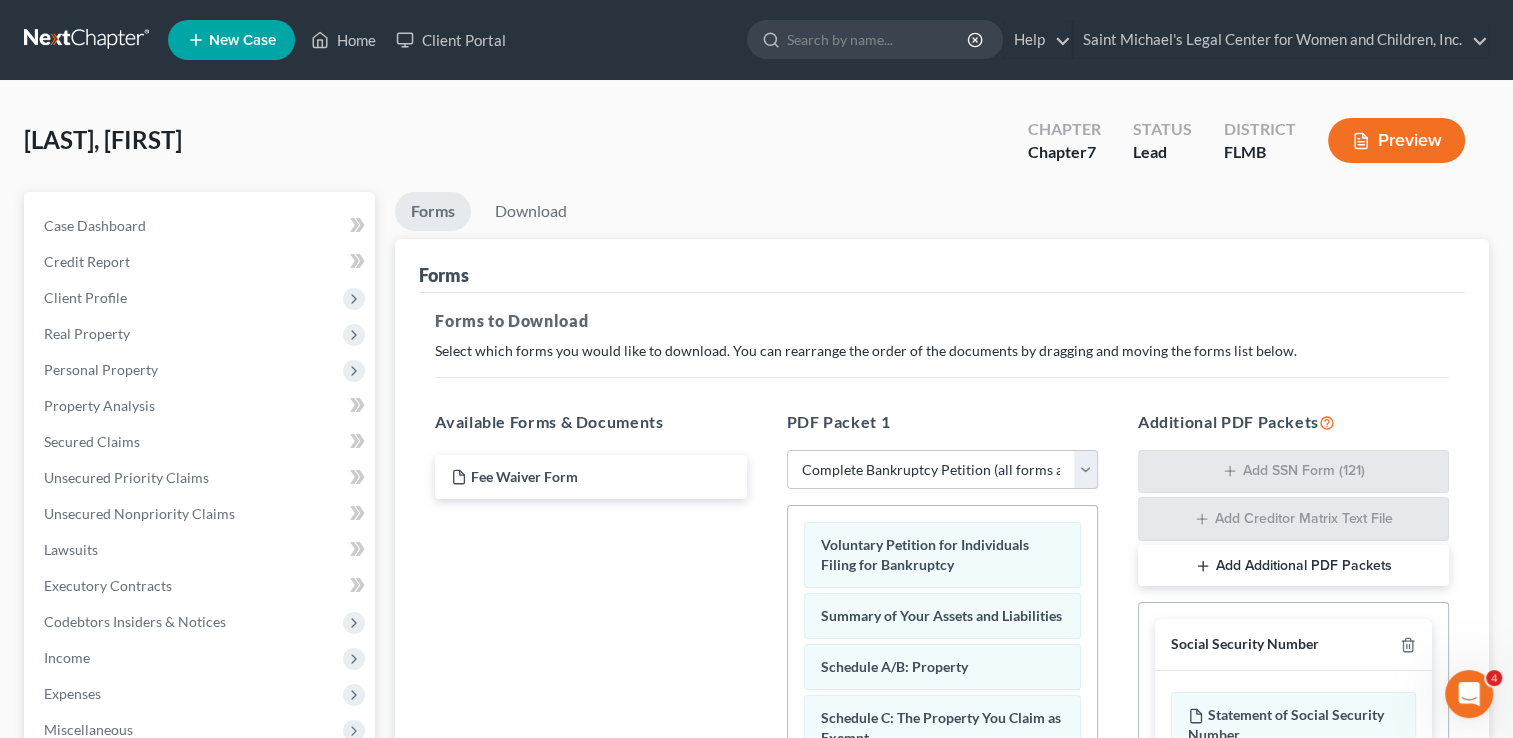 click on "Fee Waiver Form" at bounding box center [590, 477] 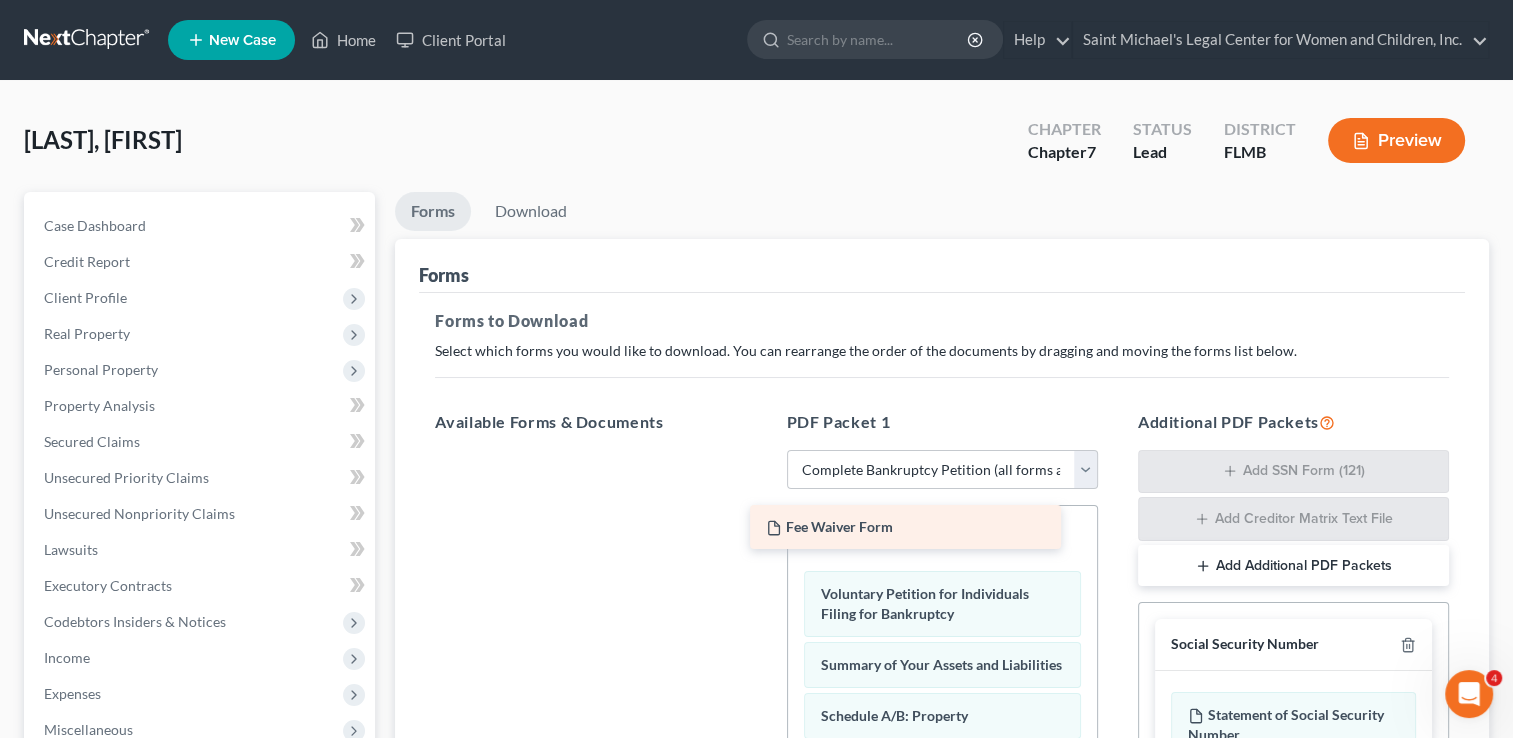 drag, startPoint x: 629, startPoint y: 466, endPoint x: 952, endPoint y: 514, distance: 326.5471 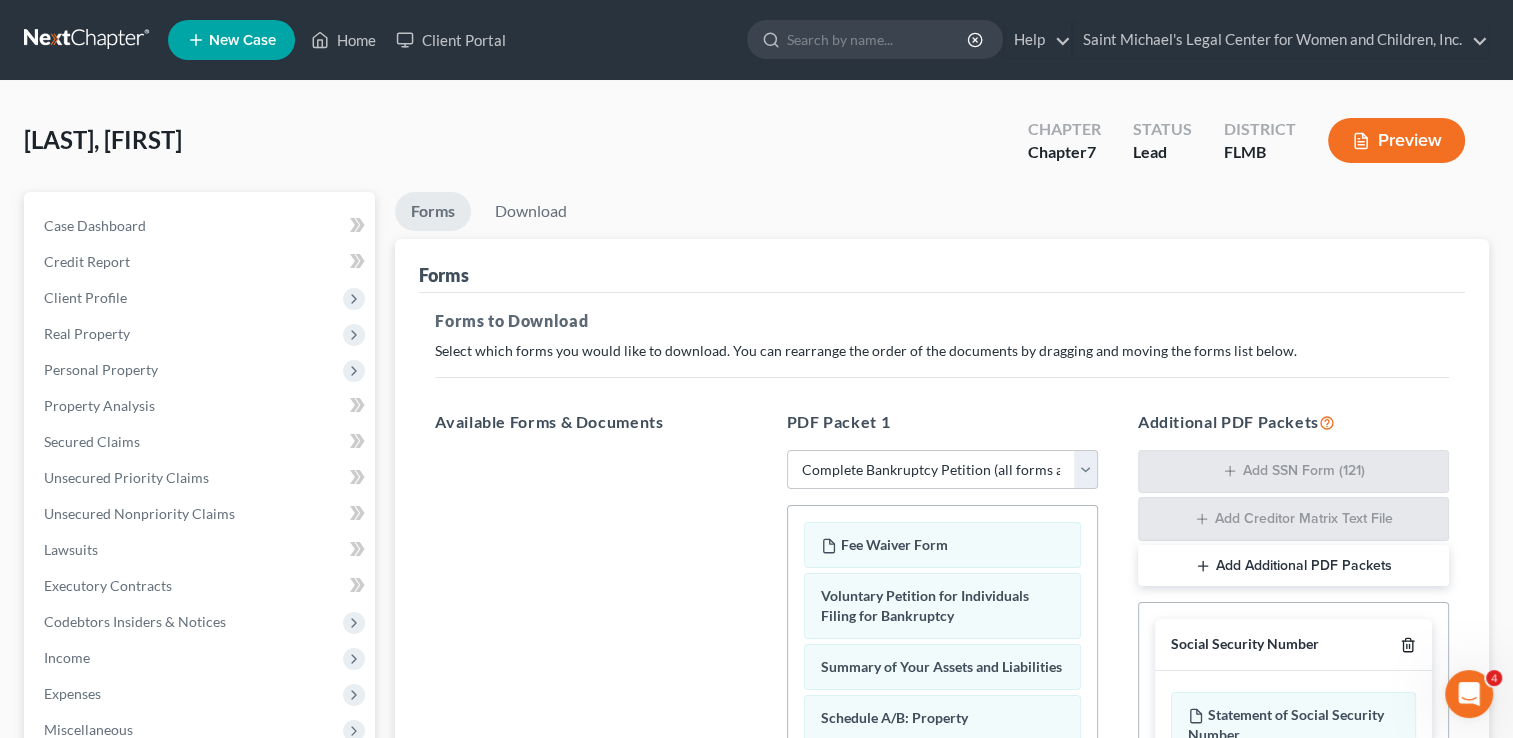 click 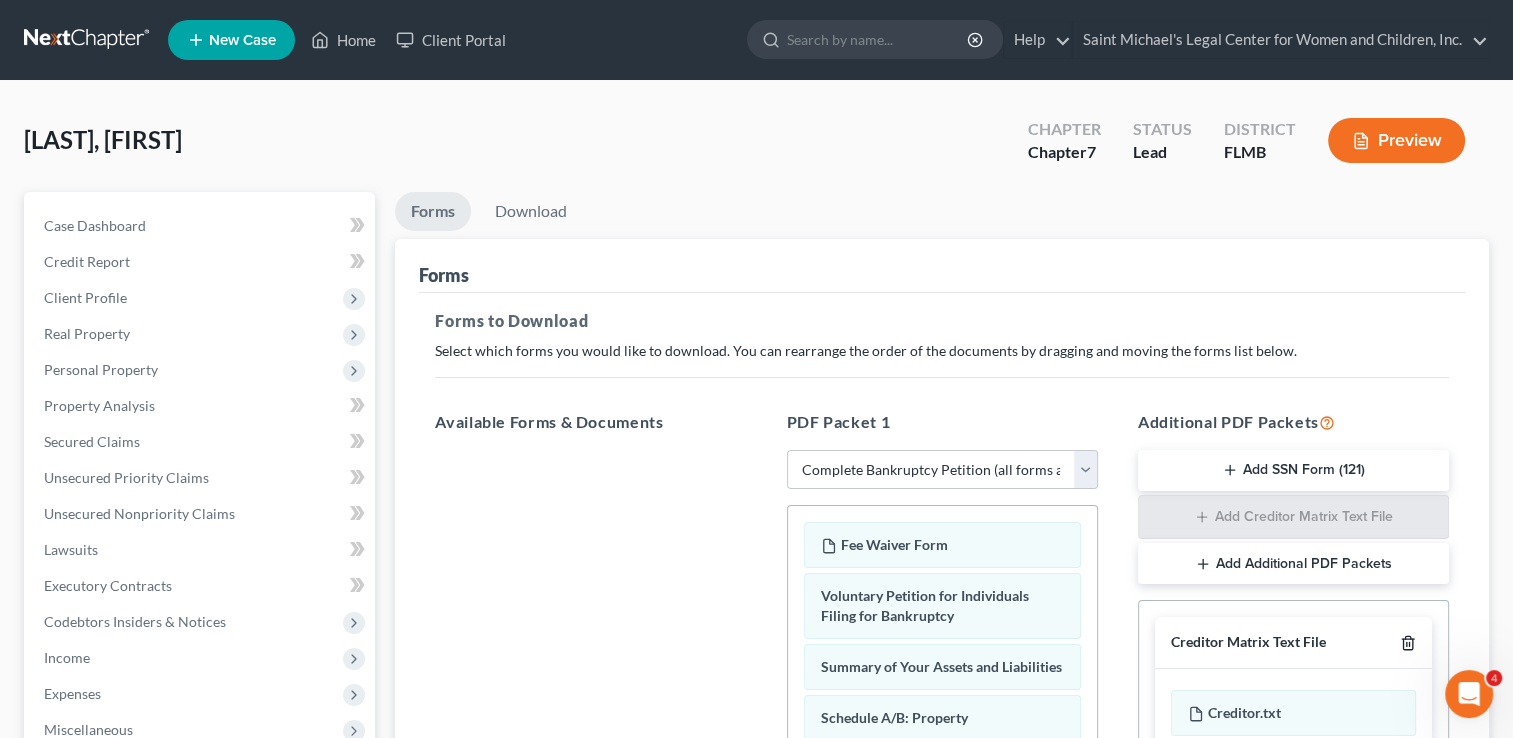 click 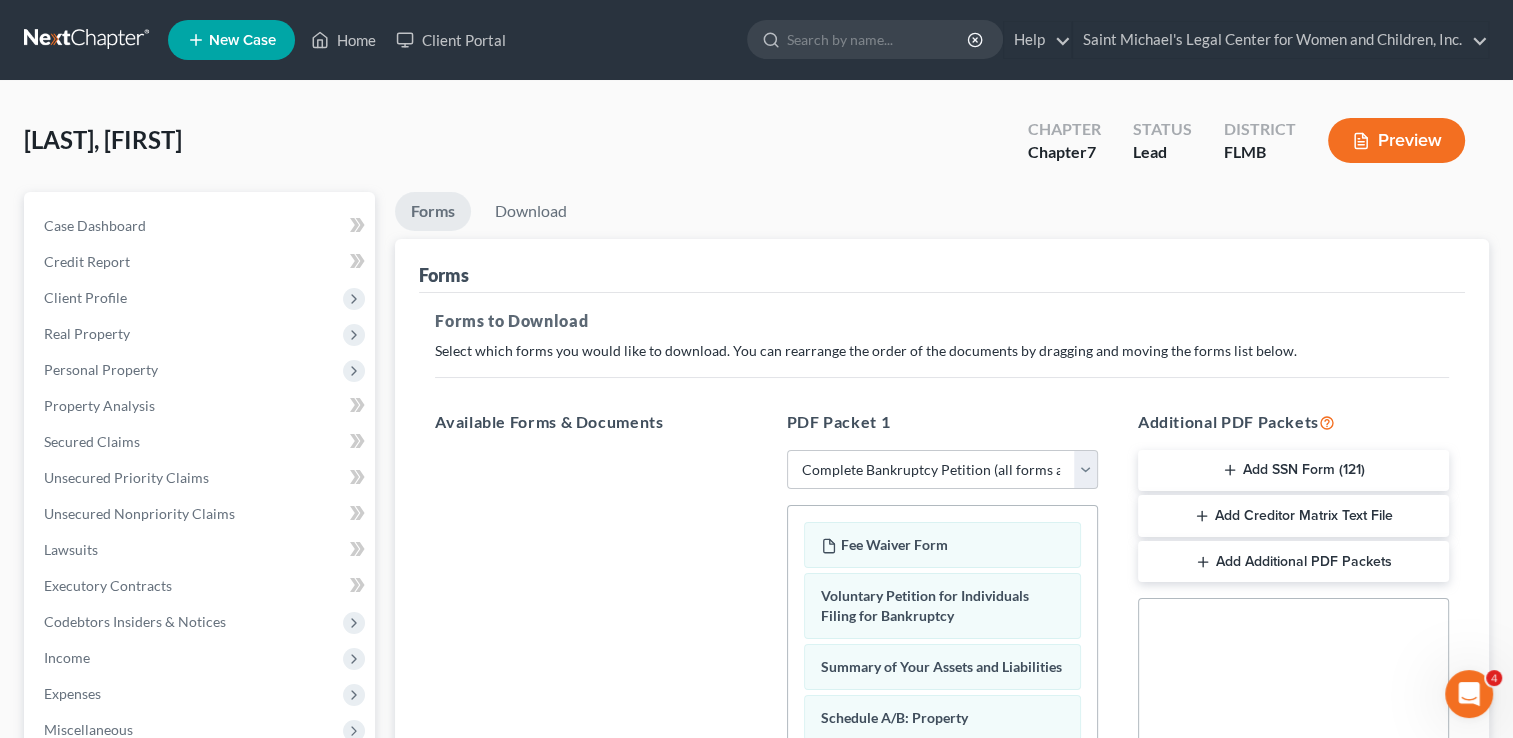 scroll, scrollTop: 495, scrollLeft: 0, axis: vertical 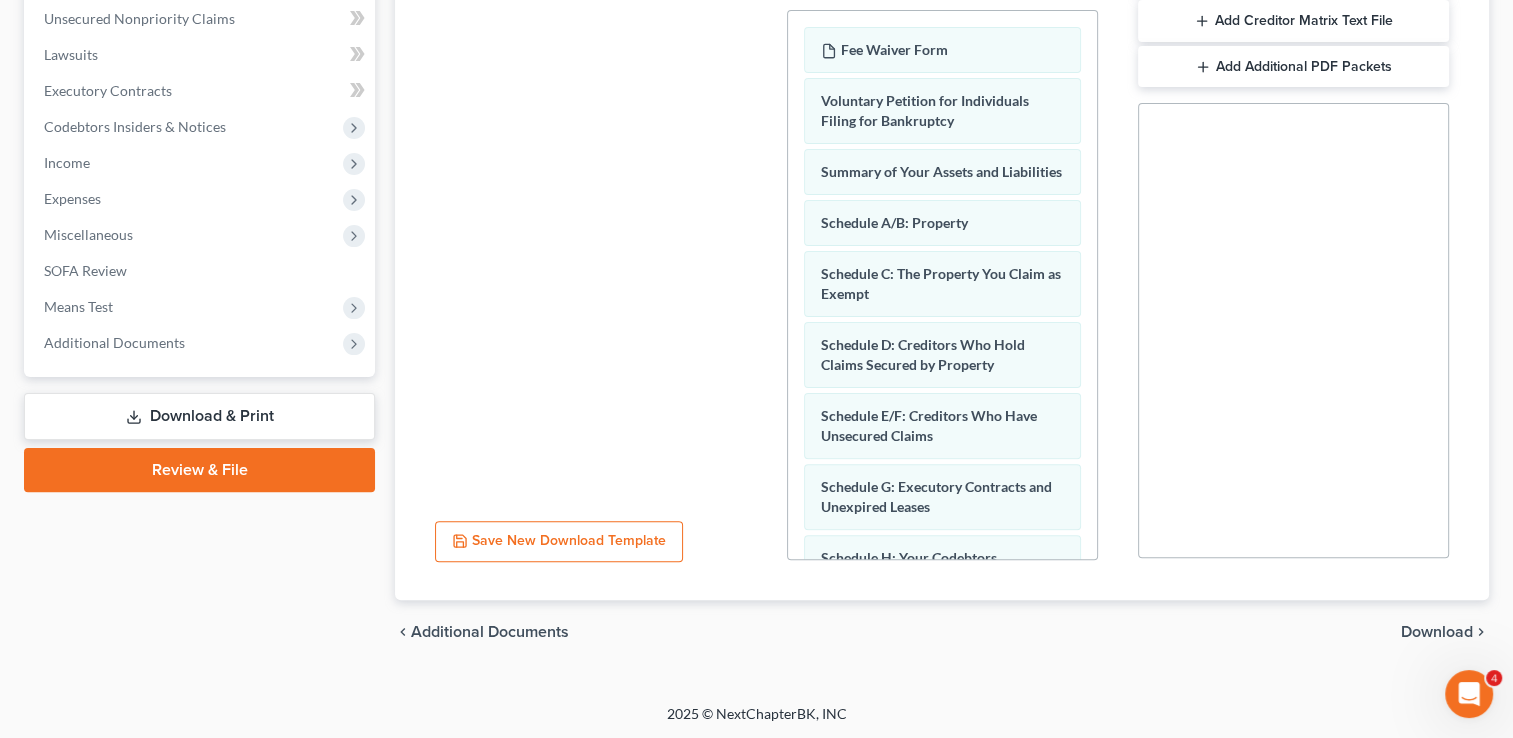 click on "Download" at bounding box center [1437, 632] 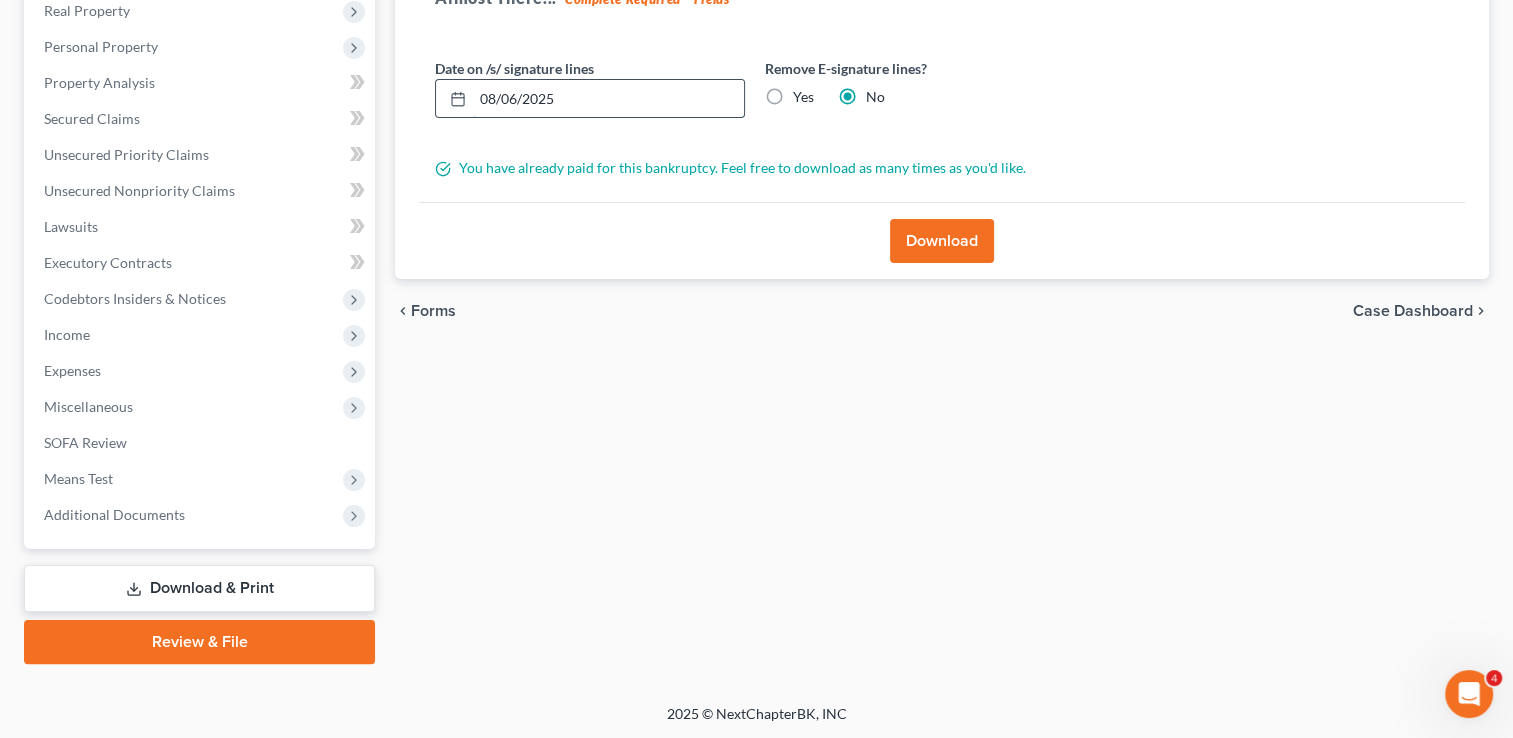 click on "08/06/2025" at bounding box center [608, 99] 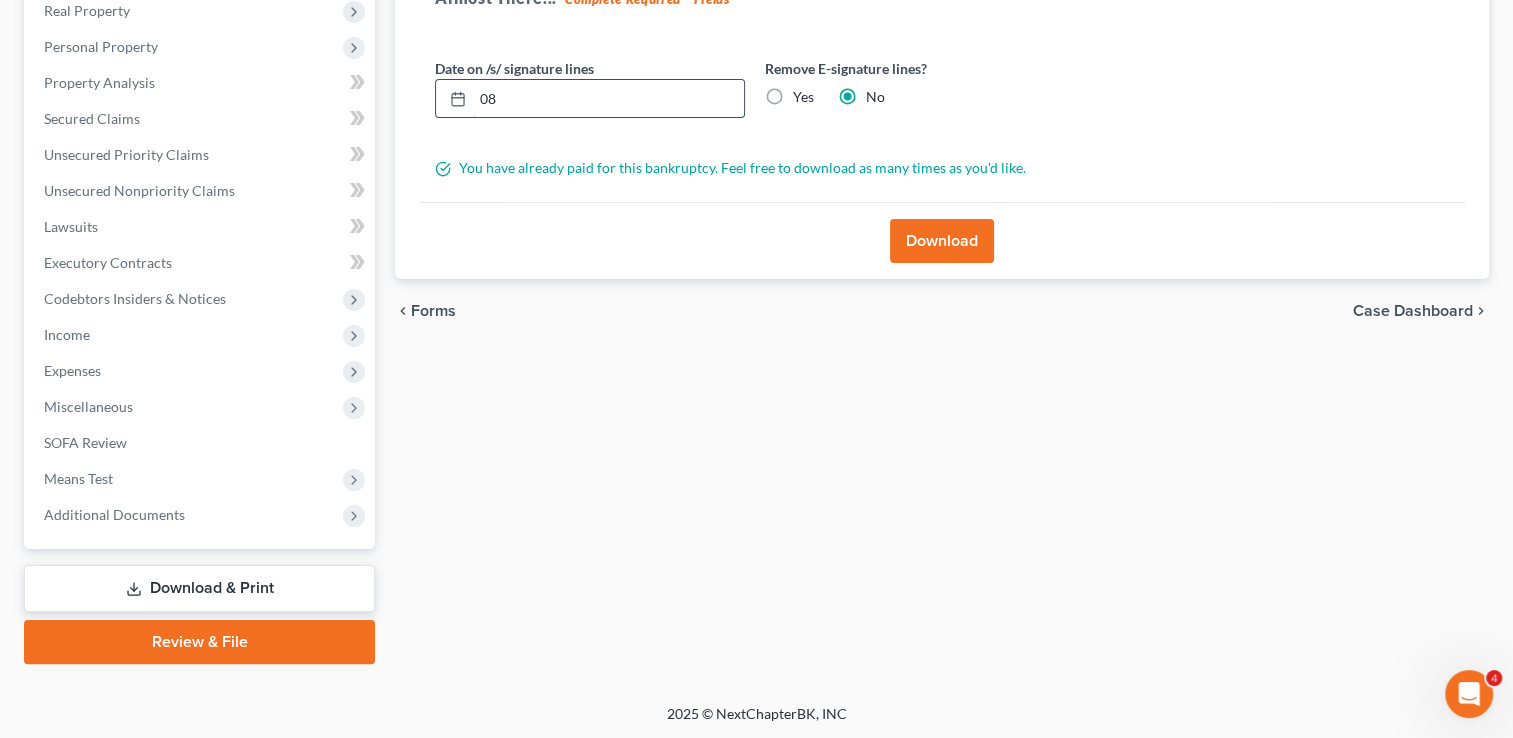 type on "0" 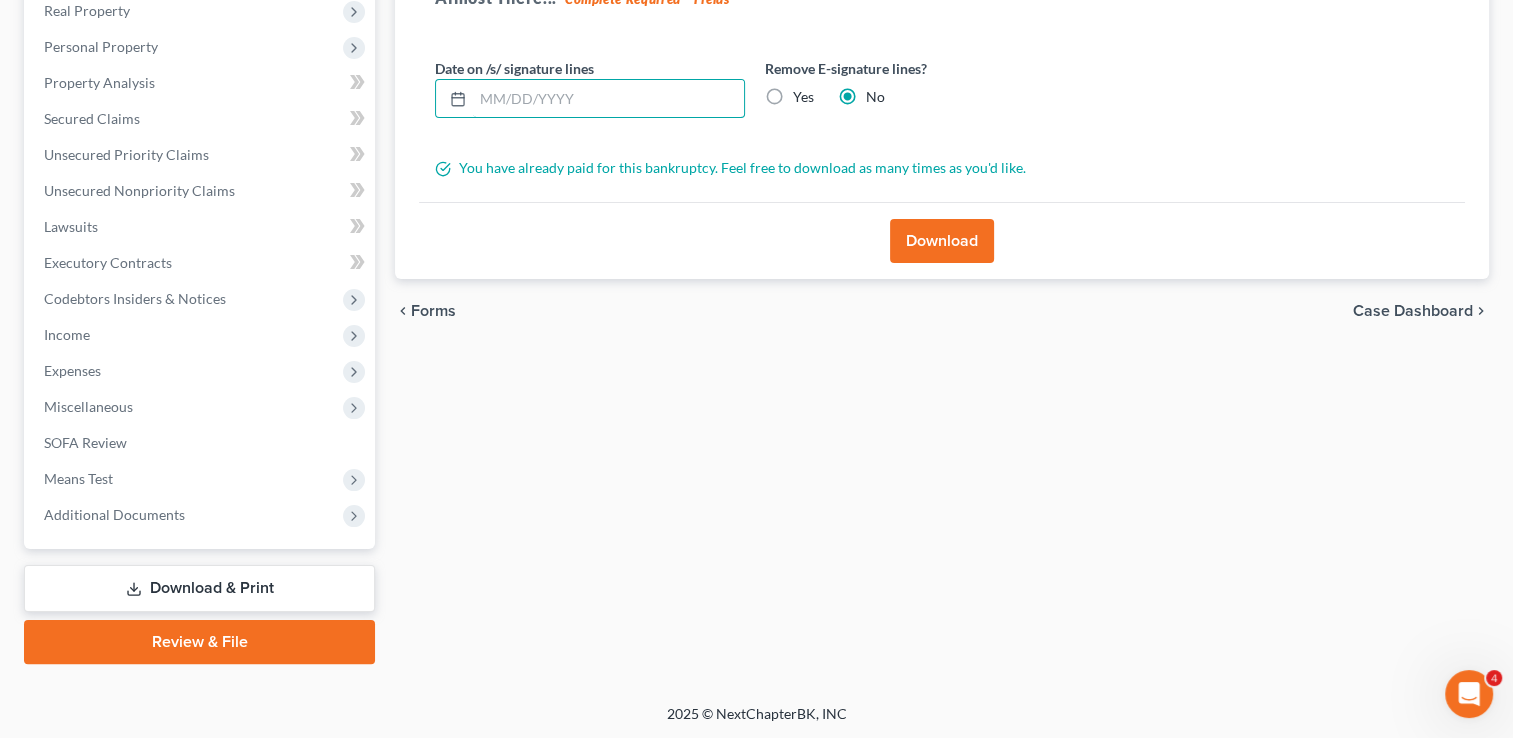 type 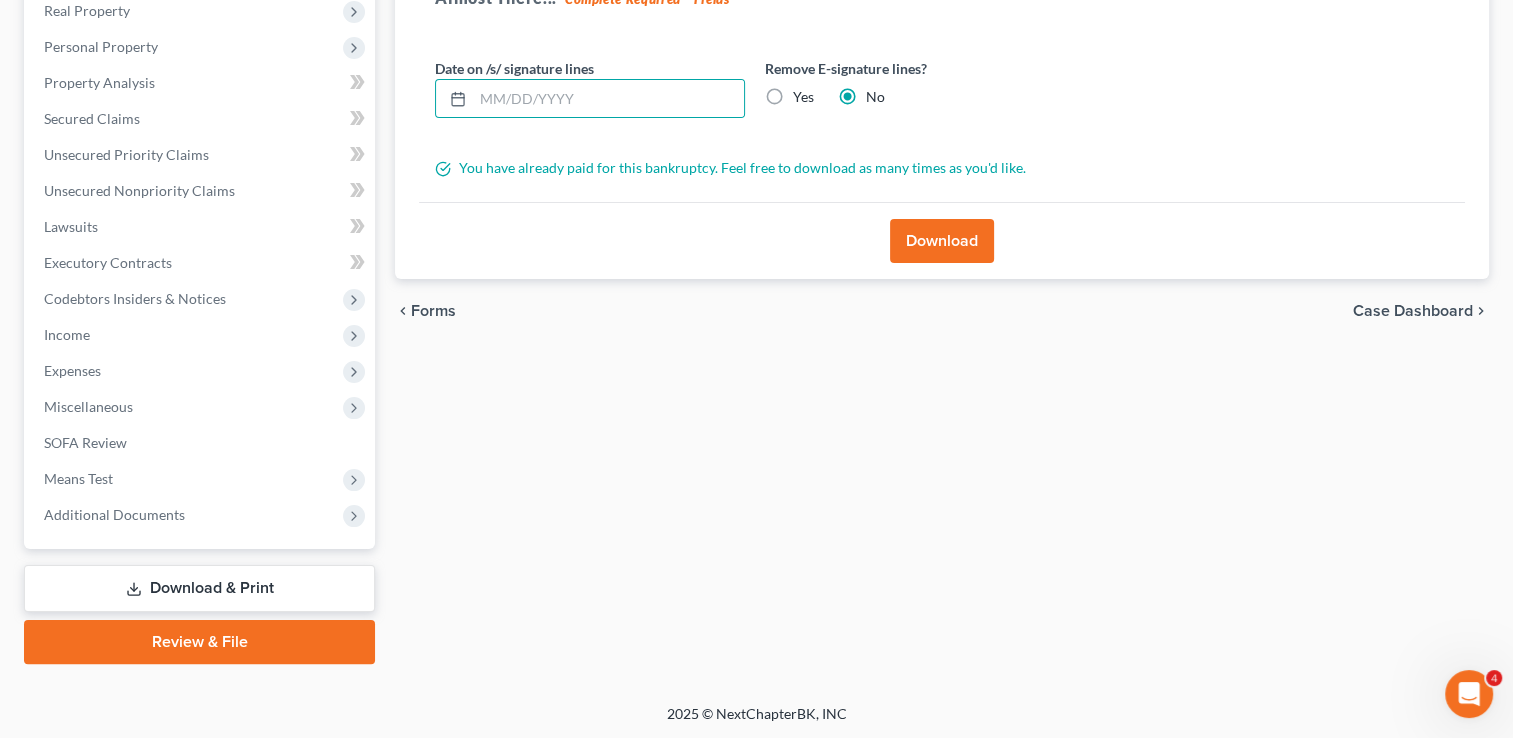 click on "Yes" at bounding box center (803, 97) 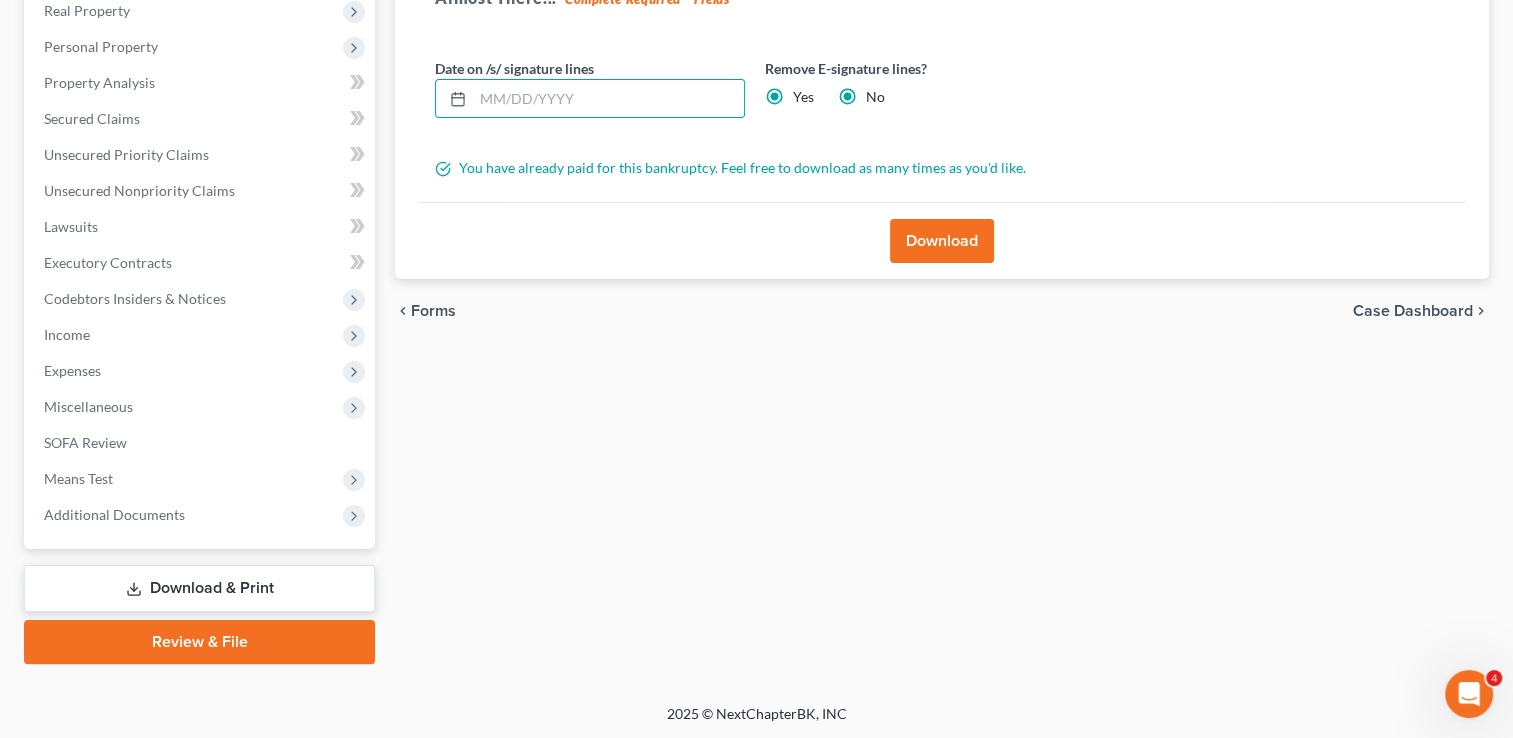 radio on "false" 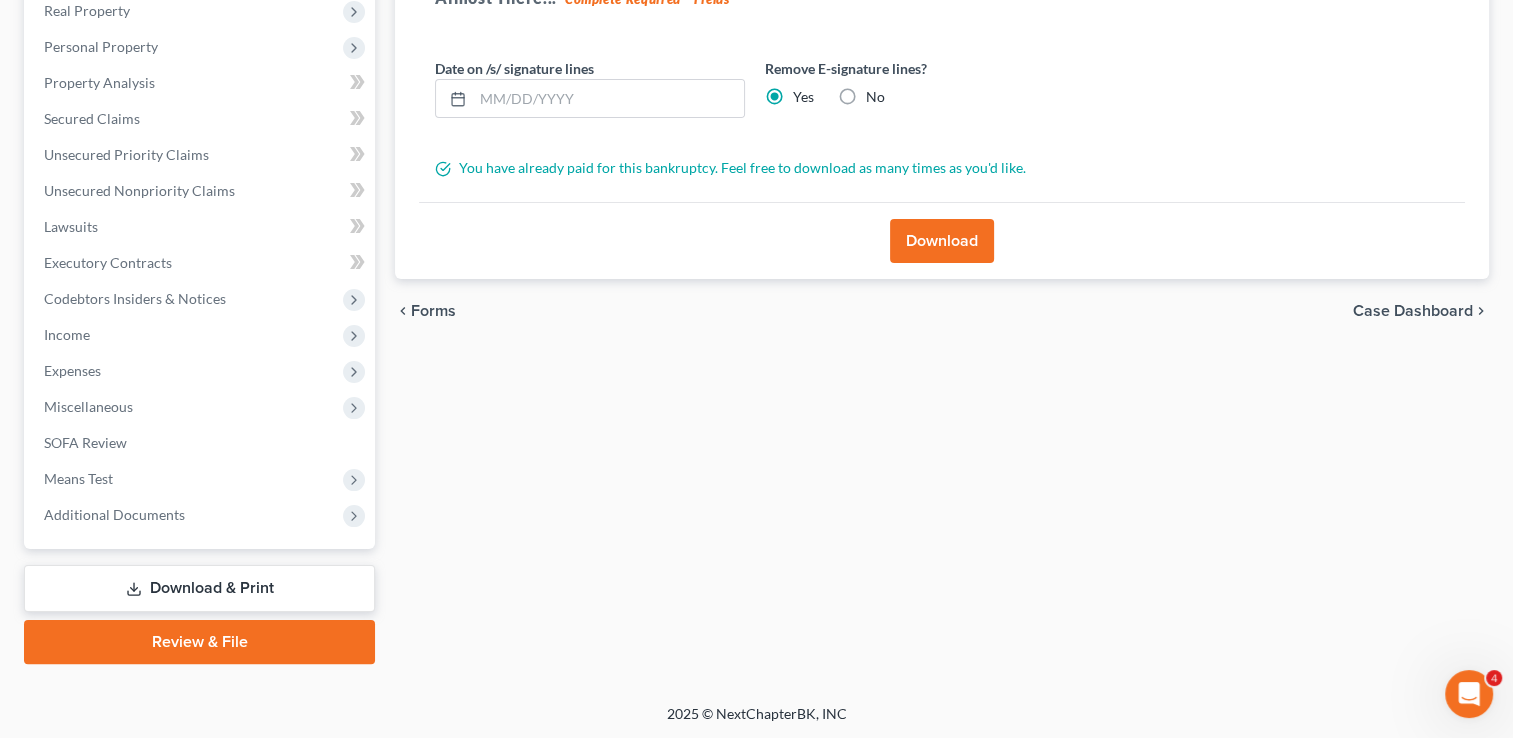 click on "Download" at bounding box center [942, 241] 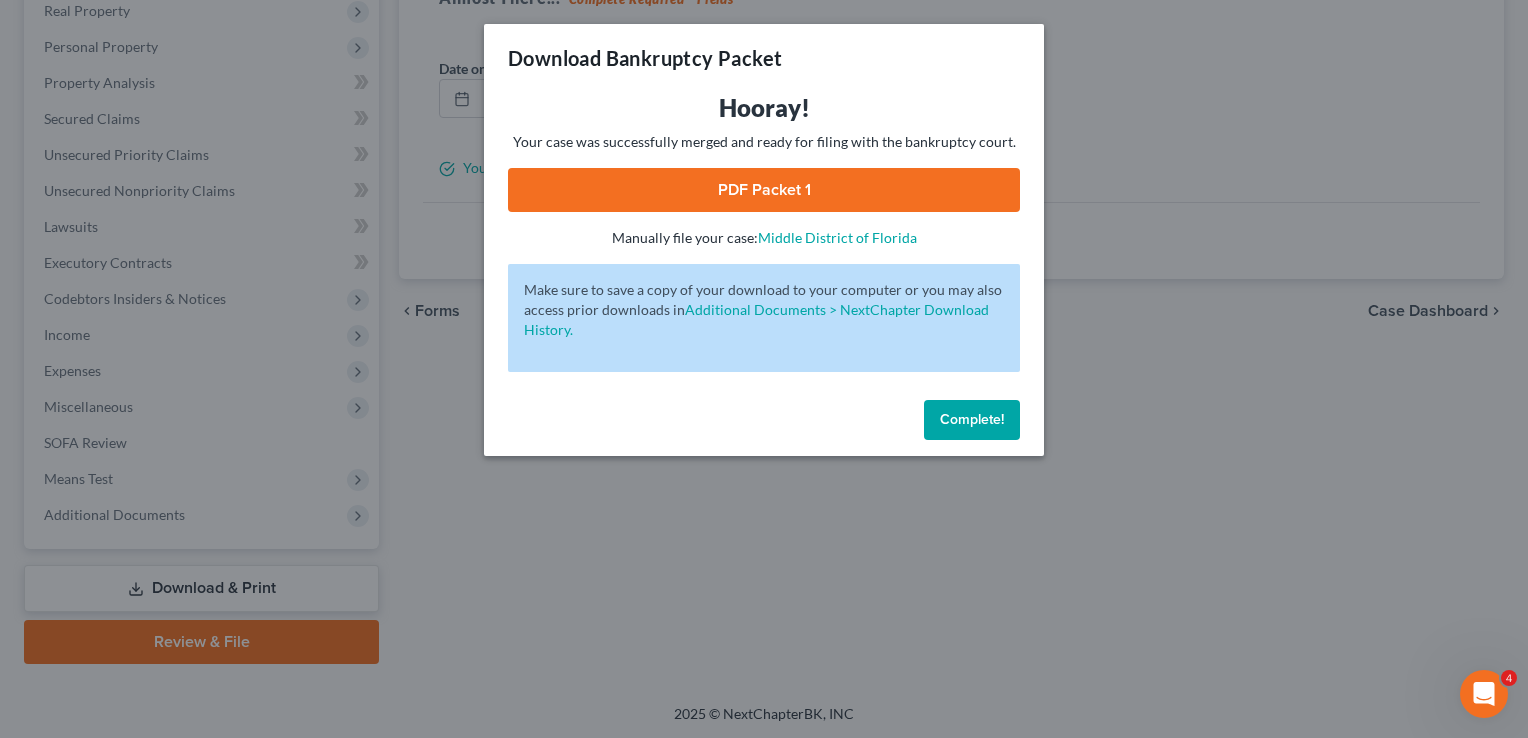 click on "PDF Packet 1" at bounding box center [764, 190] 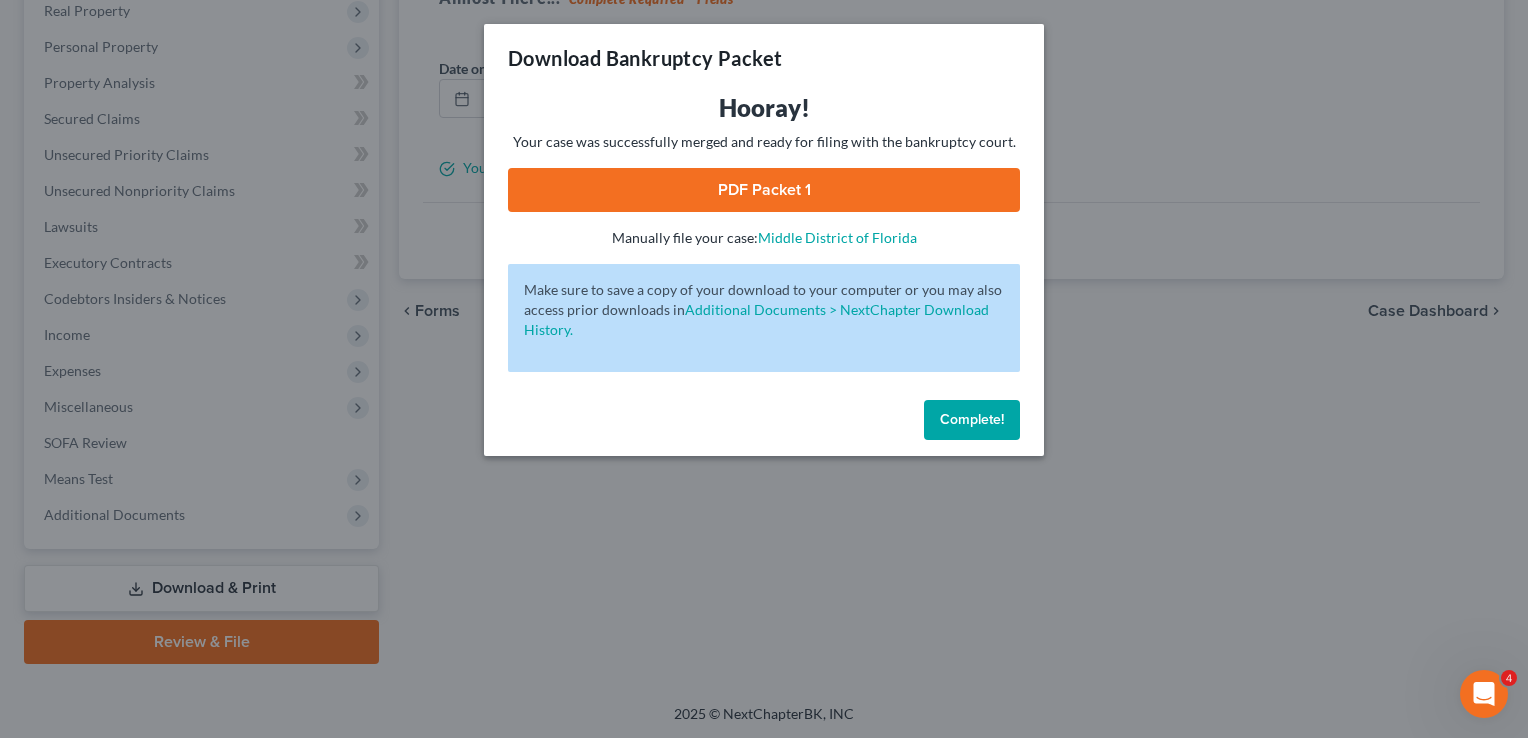 click on "Complete!" at bounding box center (972, 420) 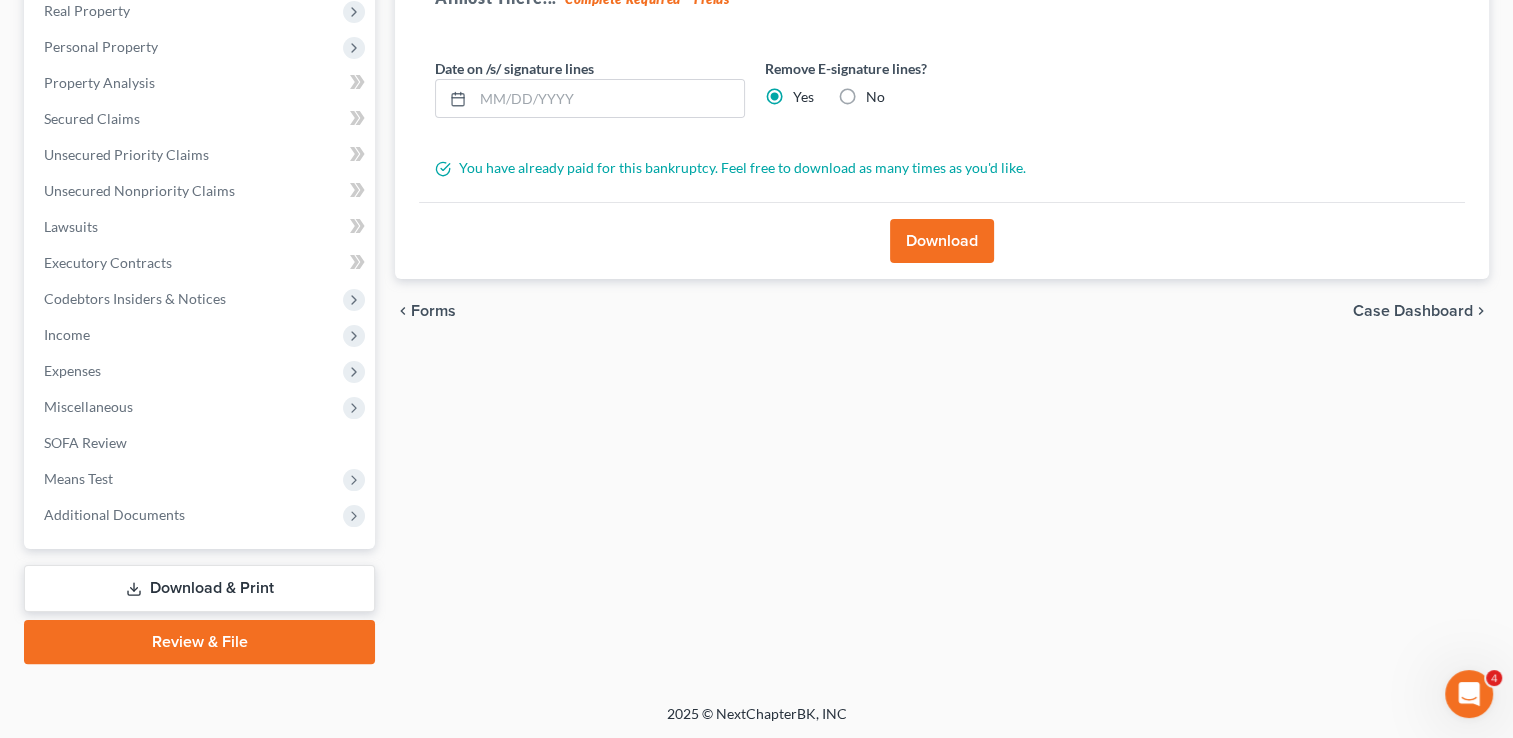 scroll, scrollTop: 0, scrollLeft: 0, axis: both 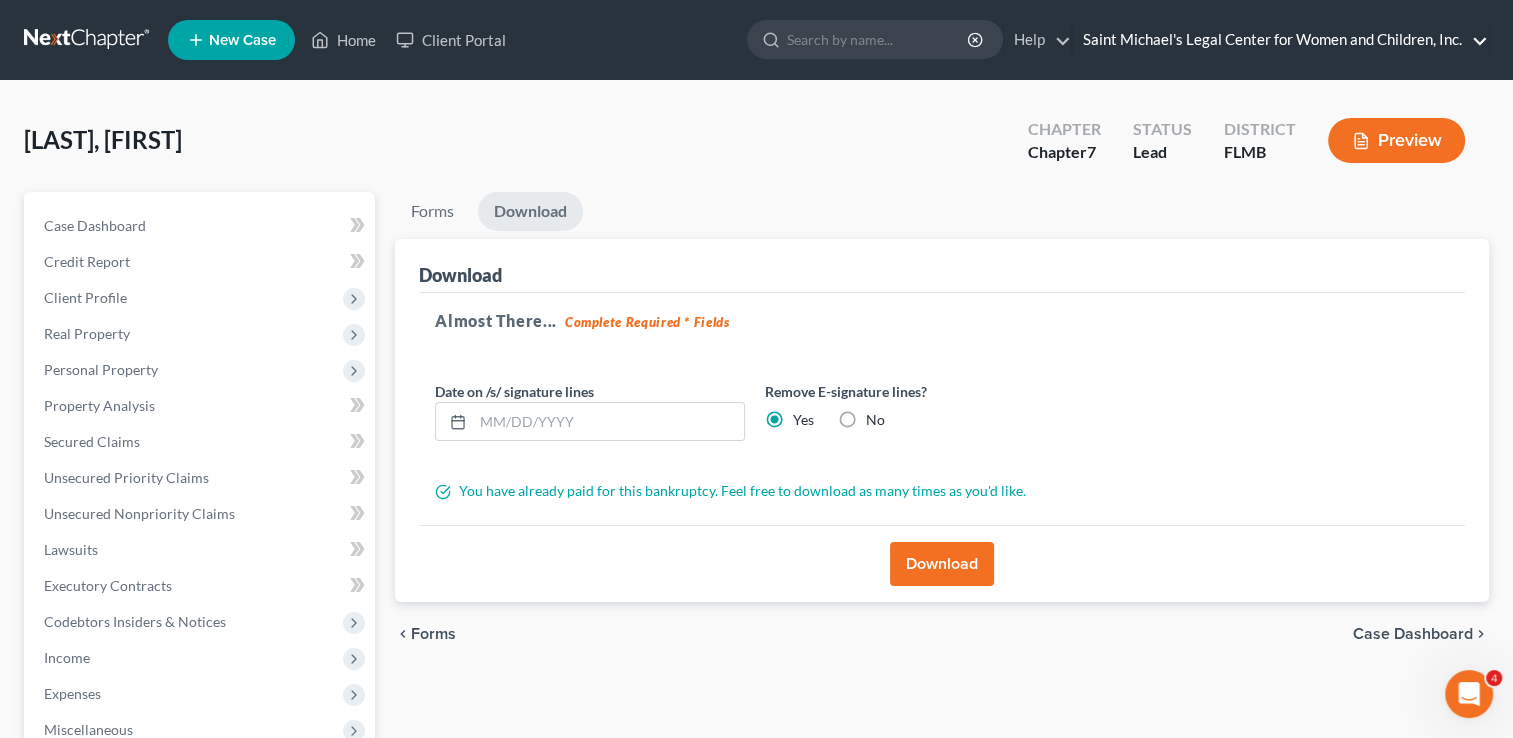 click on "Saint Michael's Legal Center for Women and Children, Inc." at bounding box center (1280, 40) 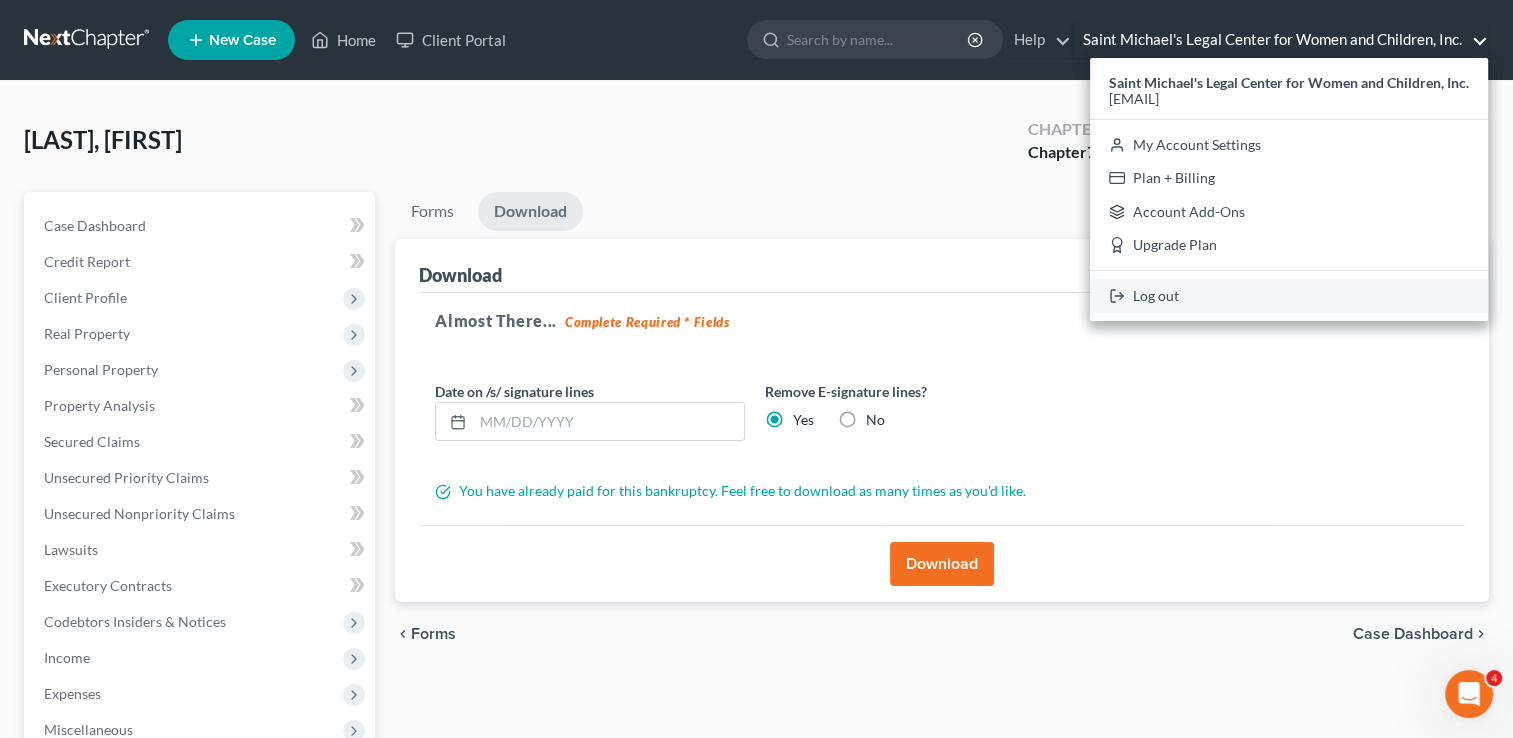 click on "Log out" at bounding box center [1289, 296] 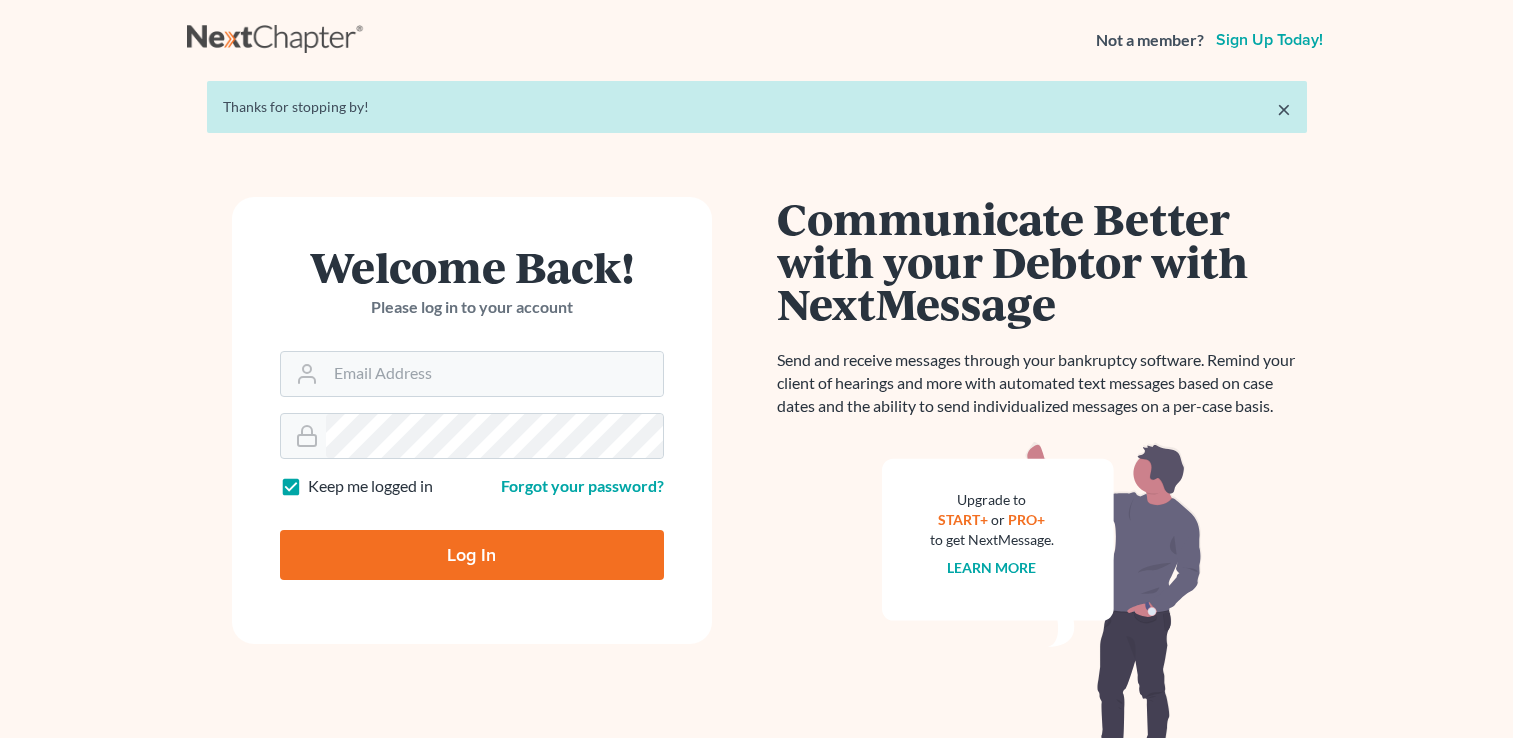 scroll, scrollTop: 0, scrollLeft: 0, axis: both 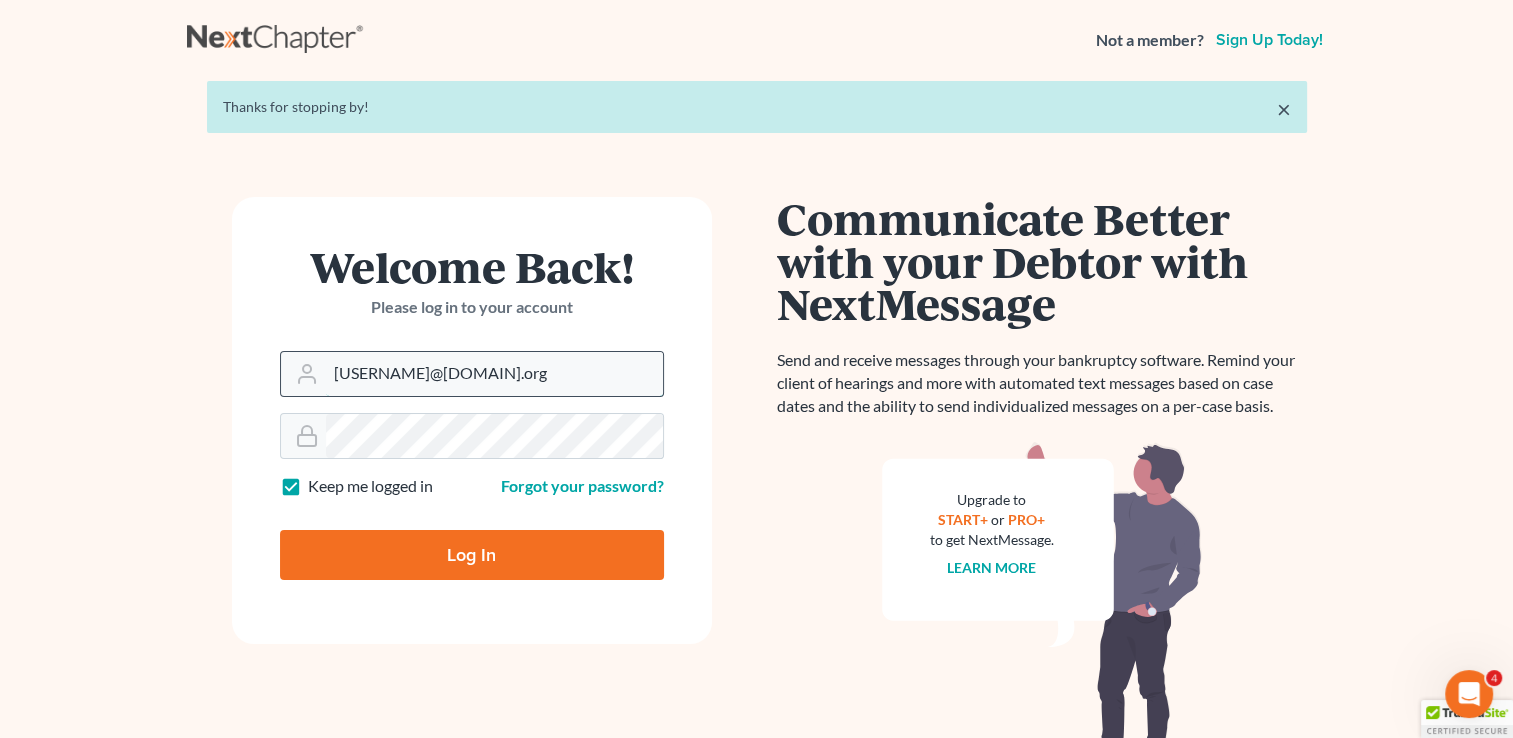 click on "[EMAIL]" at bounding box center [494, 374] 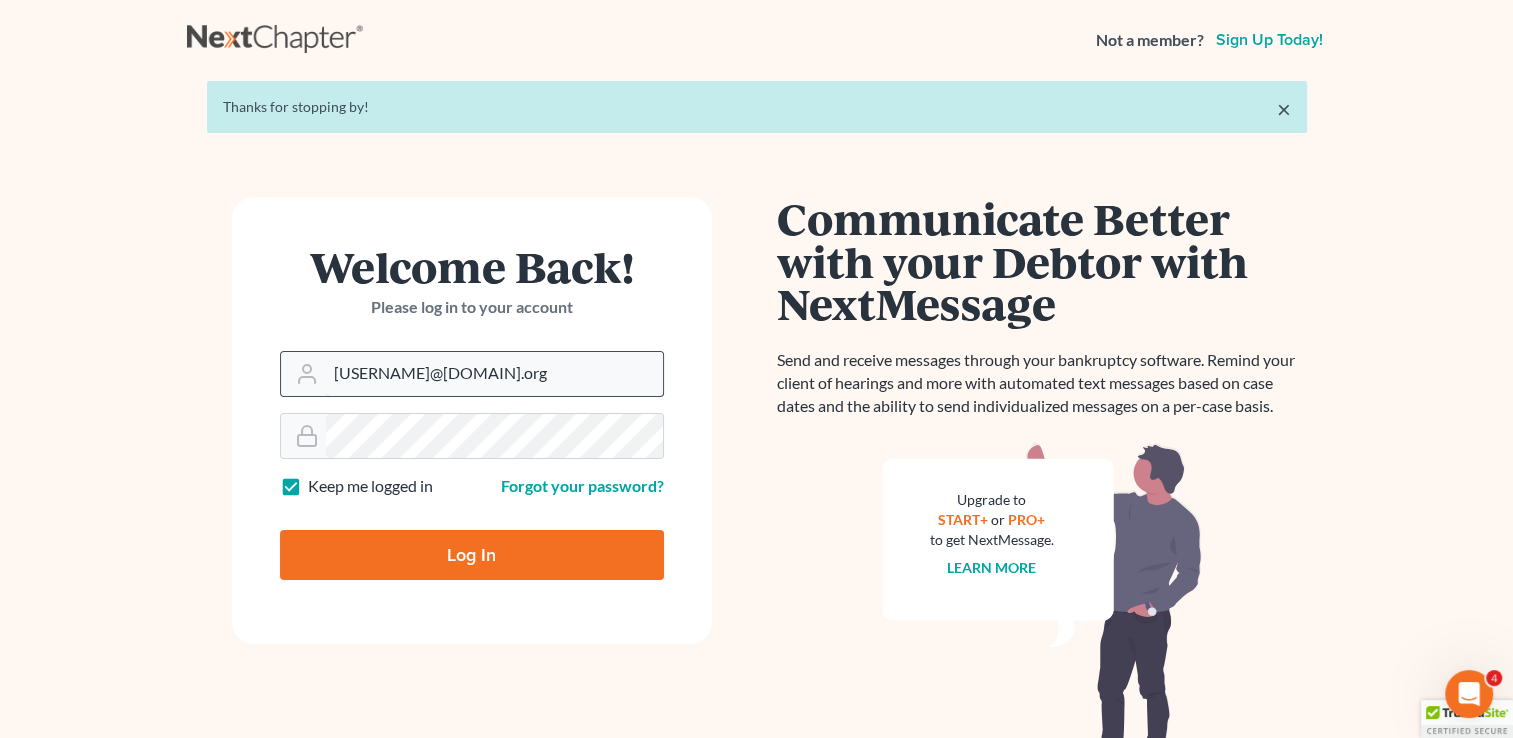 type on "harry@standleylawoffice.com" 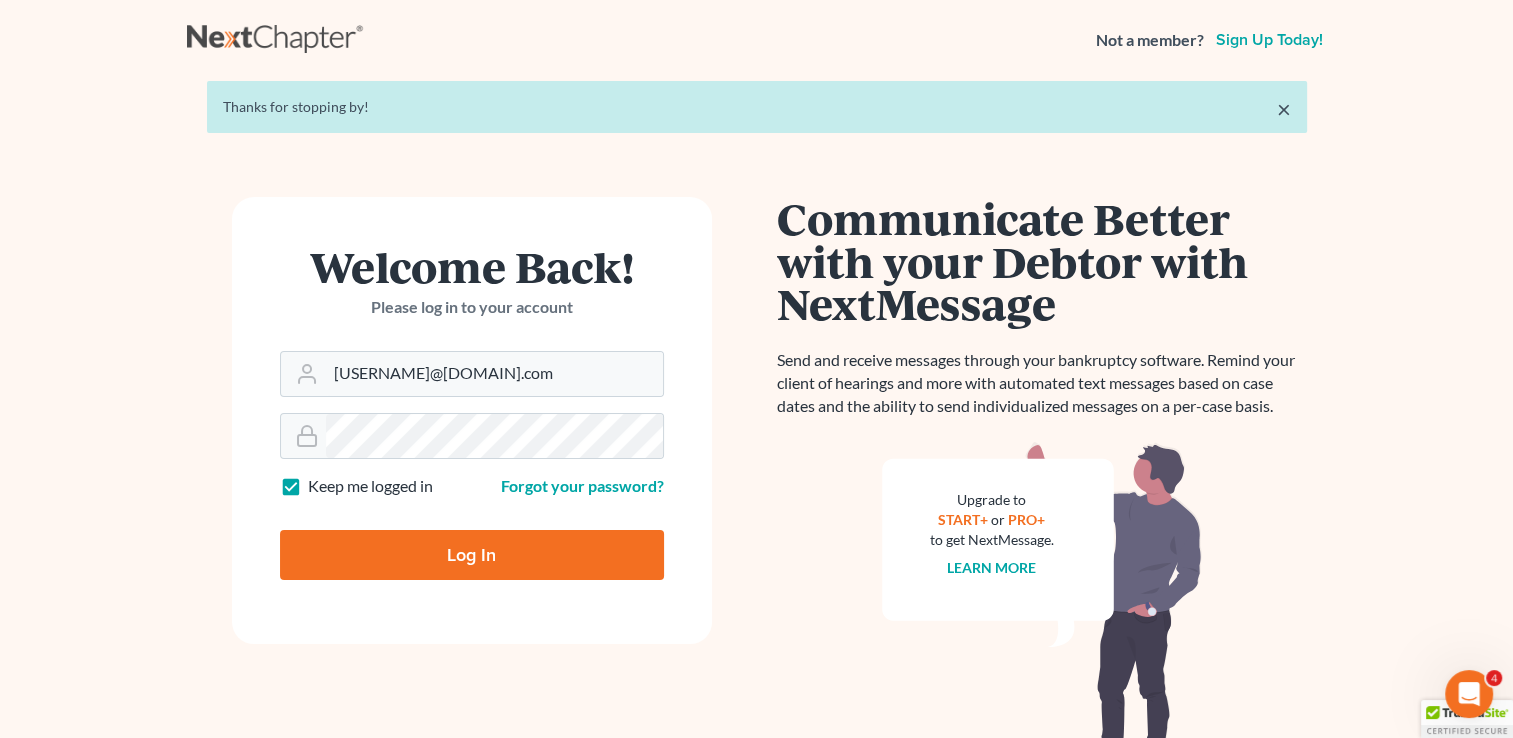 click on "Log In" at bounding box center (472, 555) 